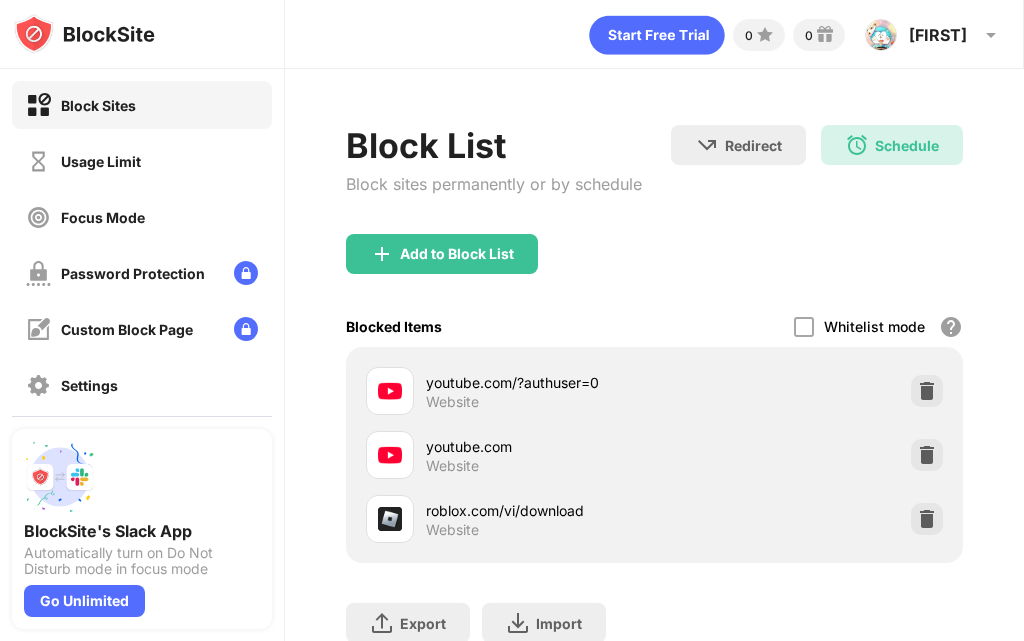 scroll, scrollTop: 0, scrollLeft: 0, axis: both 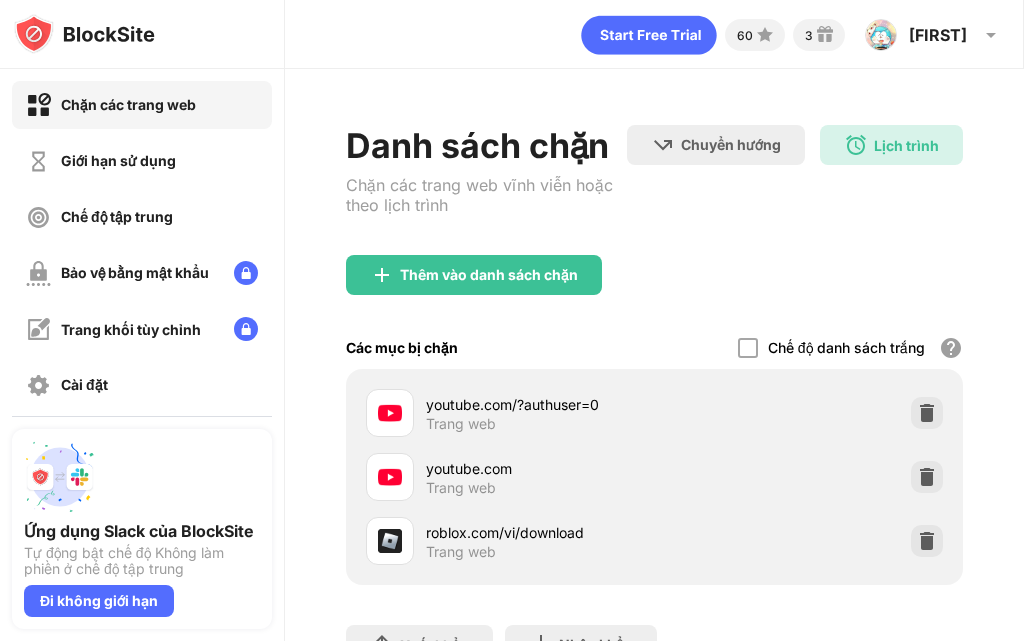 click at bounding box center [390, 477] 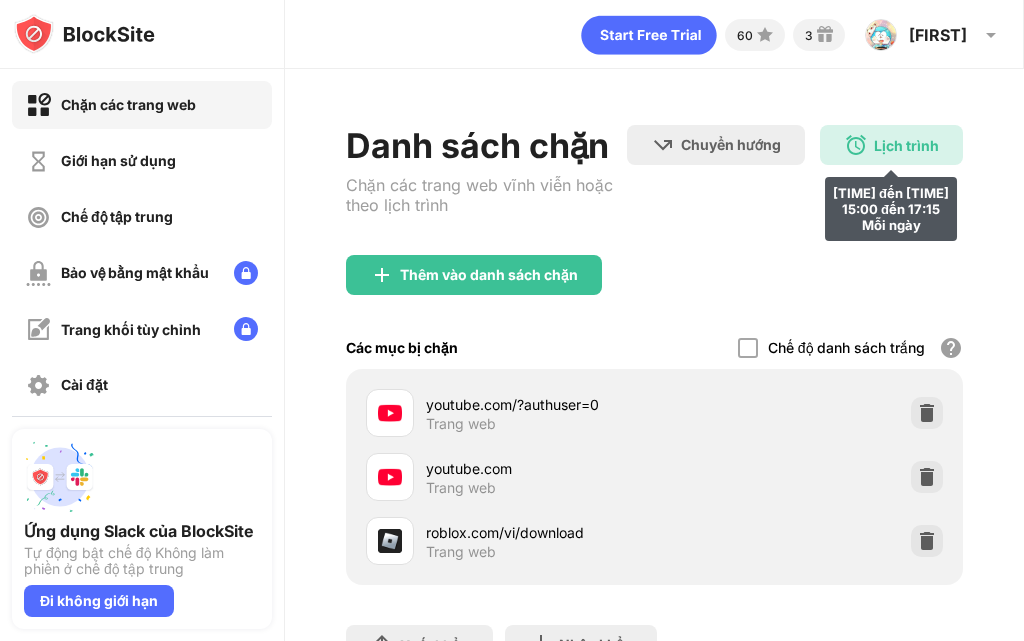 click on "Lịch trình 08:00 đến 11:00 15:00 đến 17:15 Mỗi ngày" at bounding box center (891, 145) 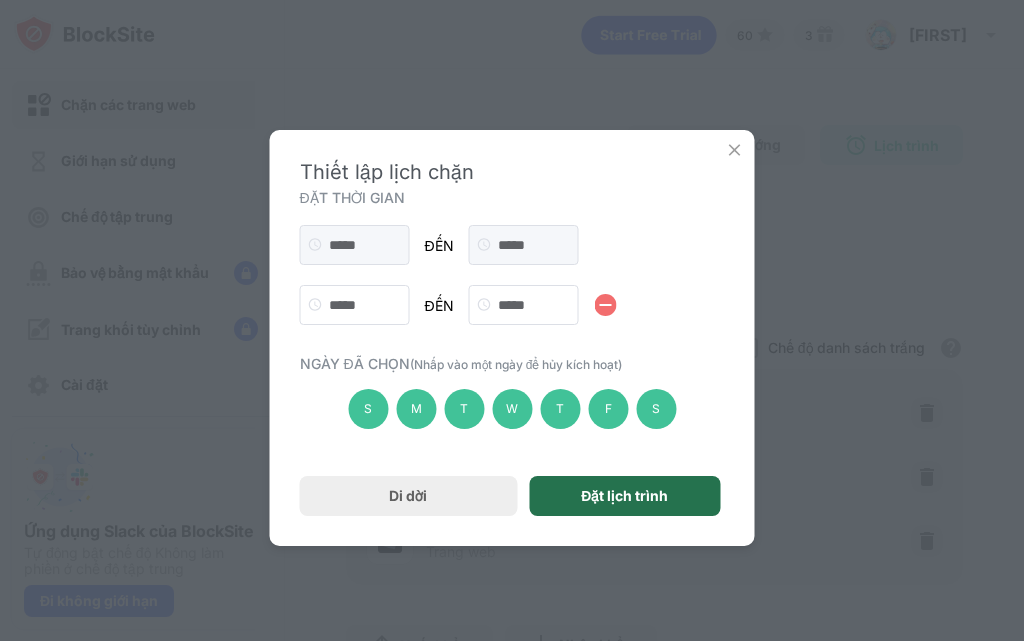 click on "Đặt lịch trình" at bounding box center (624, 496) 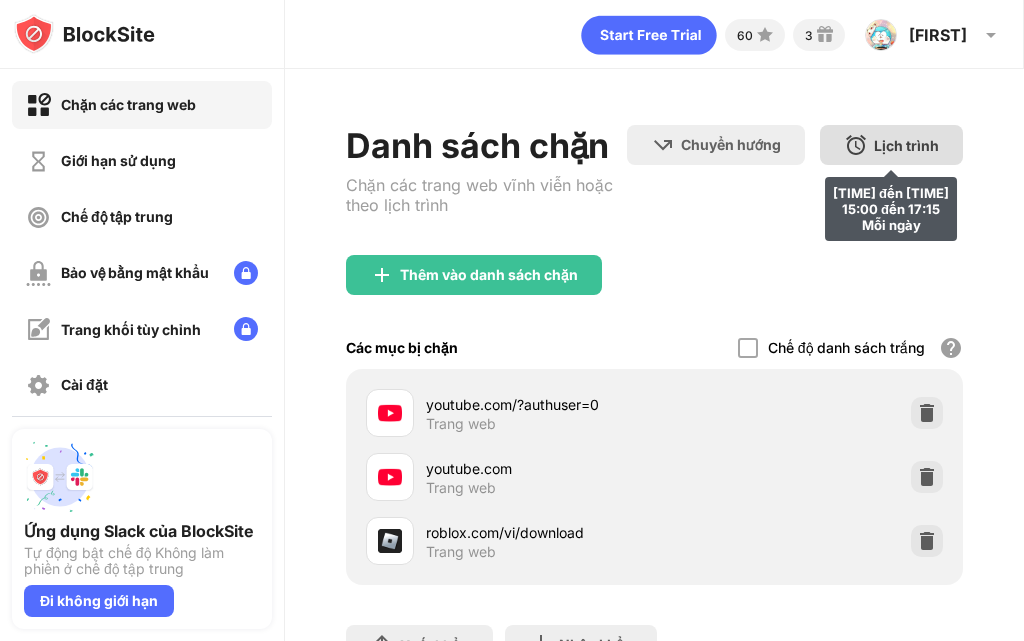 click on "Lịch trình 08:00 đến 11:00 15:00 đến 17:15 Mỗi ngày" at bounding box center (891, 145) 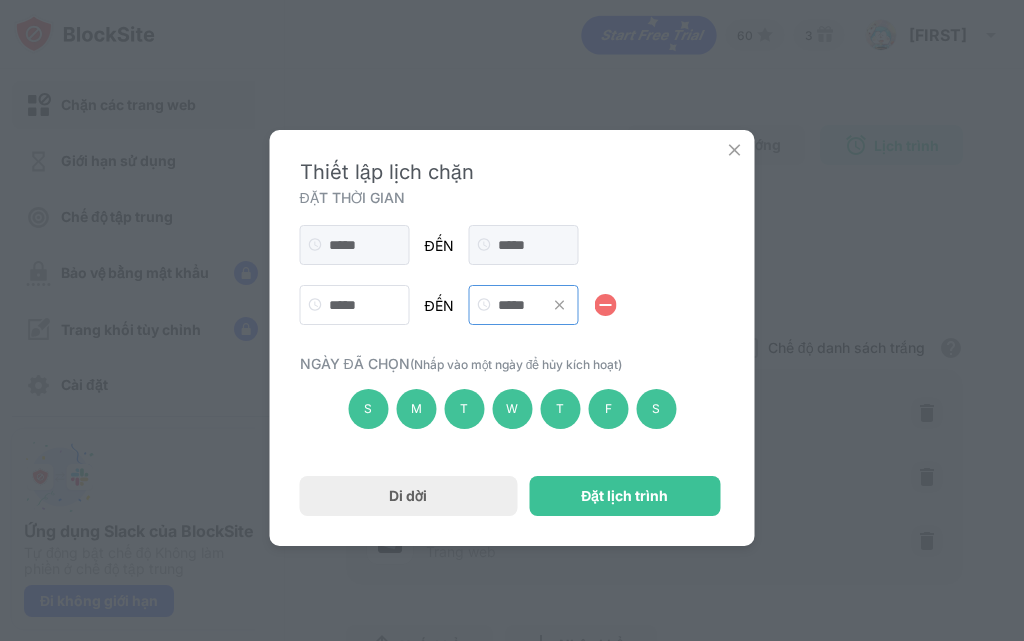 click on "*****" at bounding box center [524, 305] 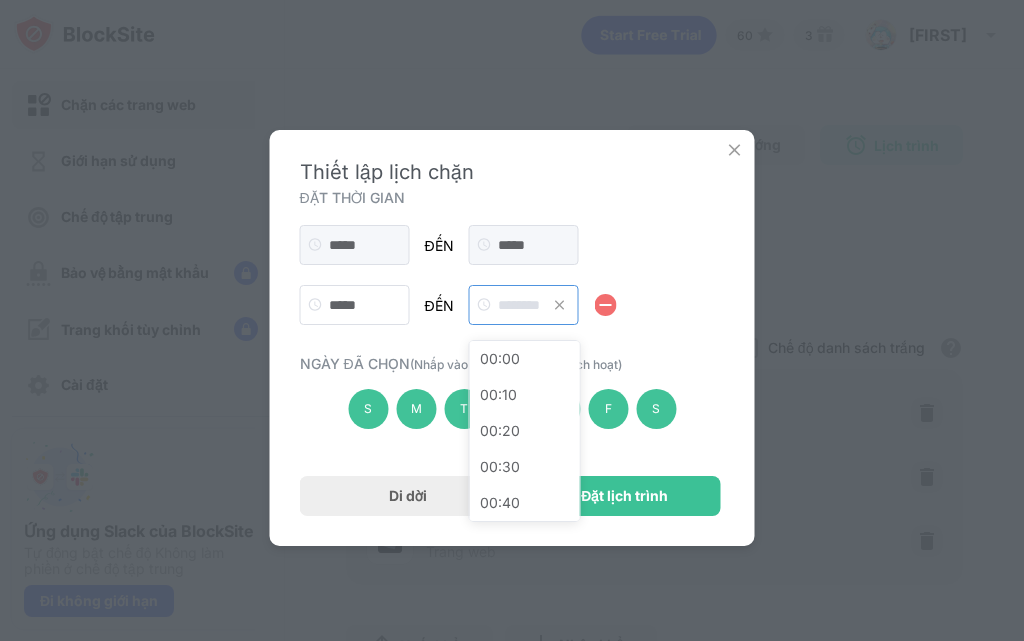 click at bounding box center (524, 305) 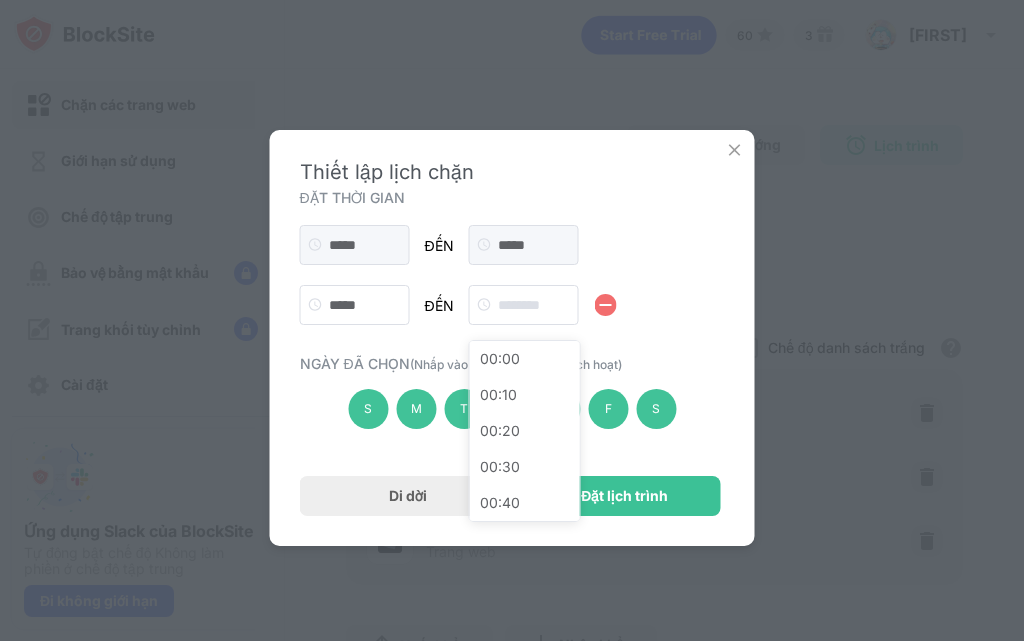 click on "S M T W T F S" at bounding box center (512, 409) 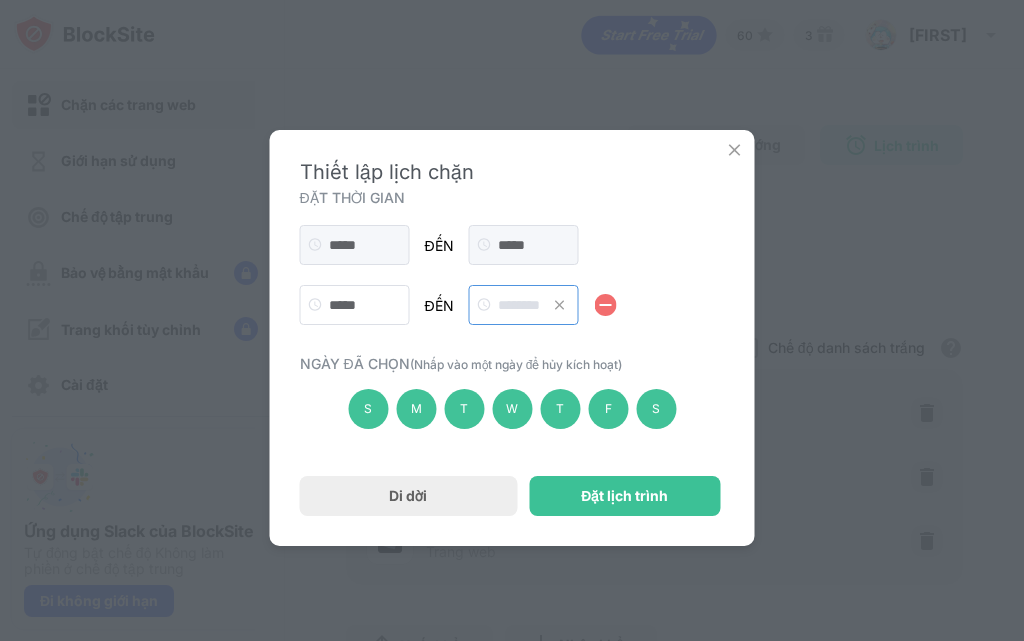 click at bounding box center [524, 305] 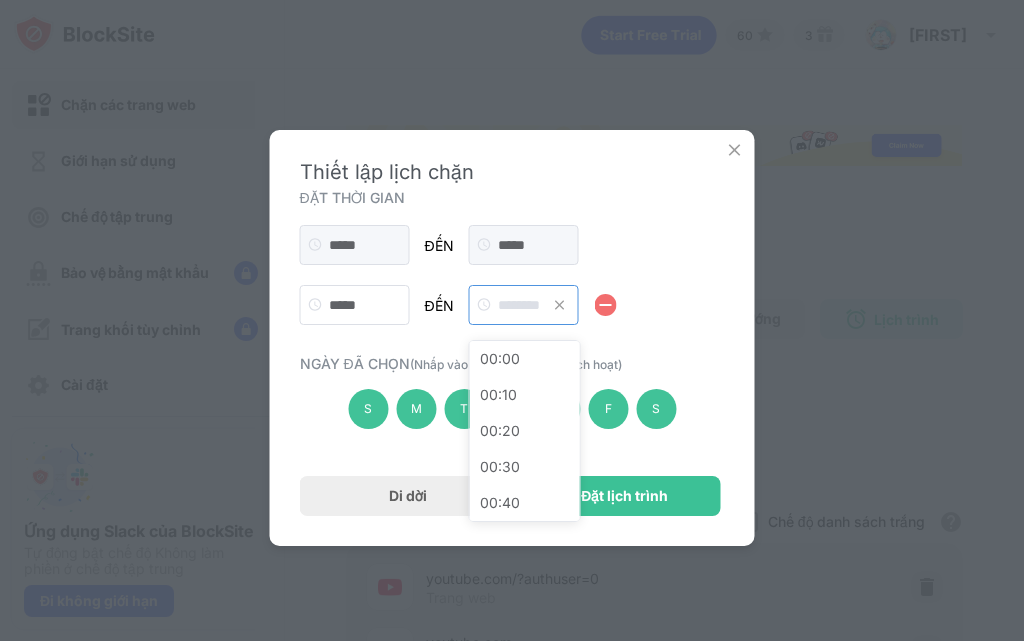 scroll, scrollTop: 0, scrollLeft: 0, axis: both 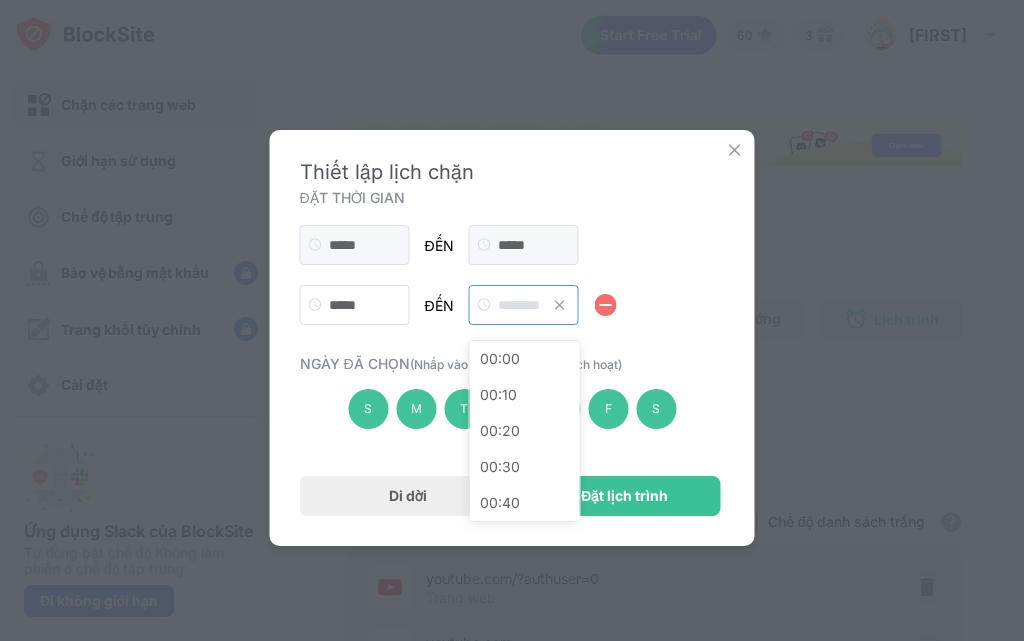 type on "*" 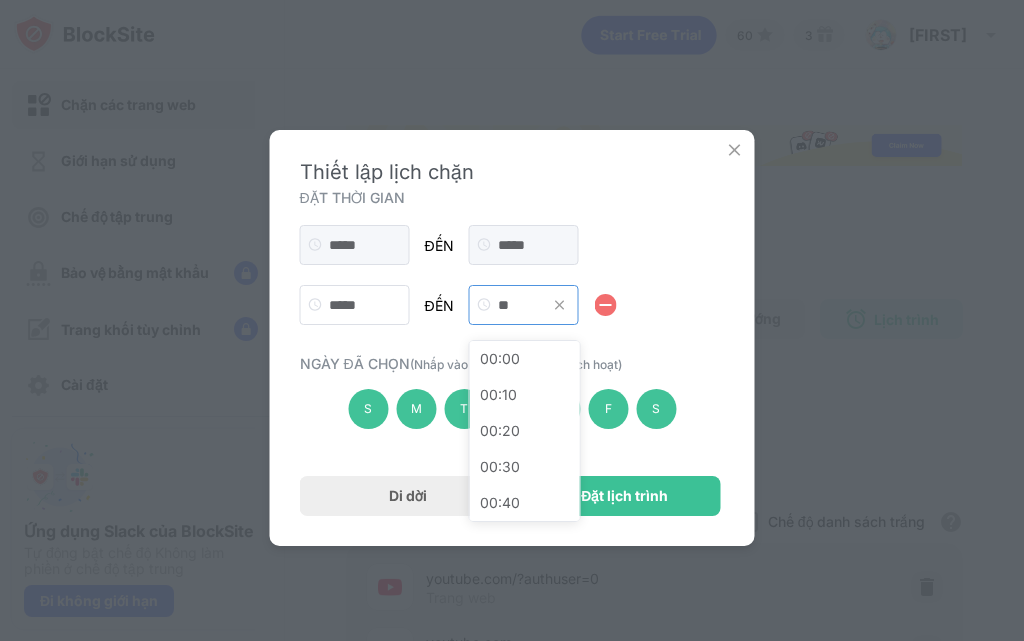 scroll, scrollTop: 0, scrollLeft: 0, axis: both 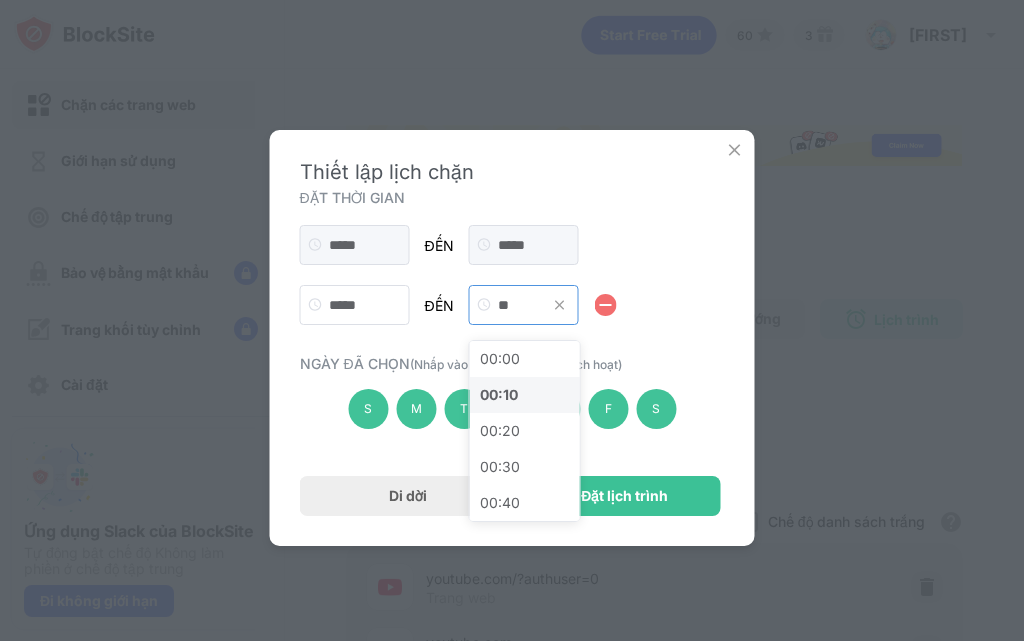 type on "**" 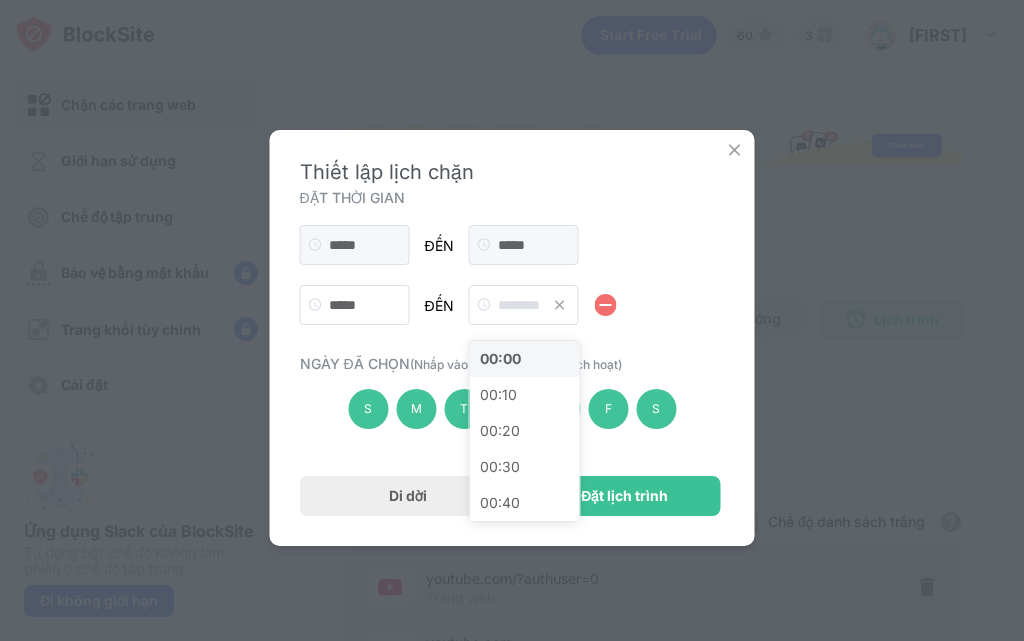 click on "00:00" at bounding box center (525, 359) 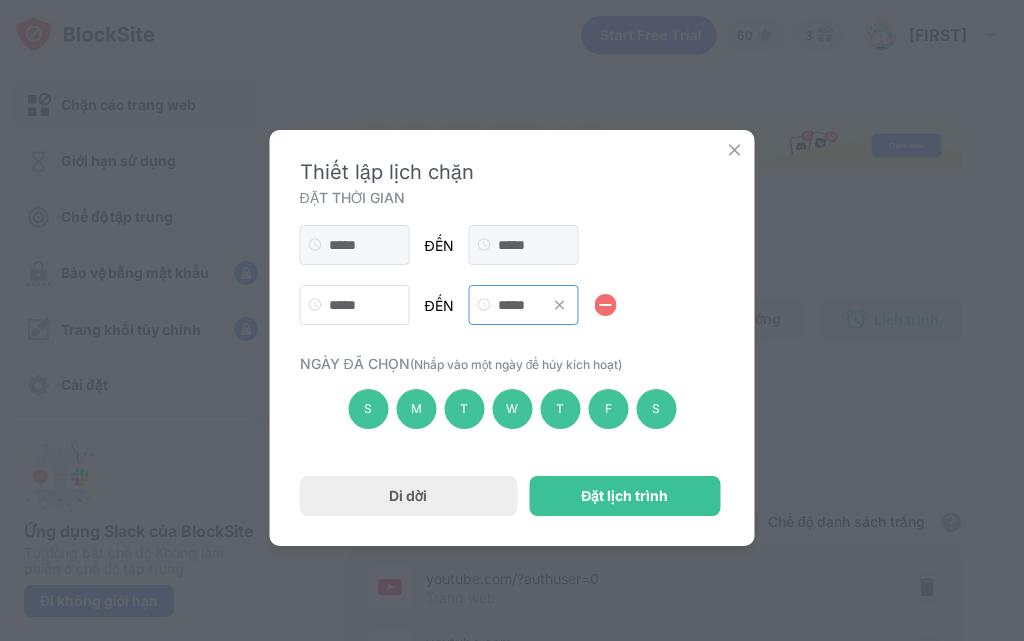 click on "*****" at bounding box center (524, 305) 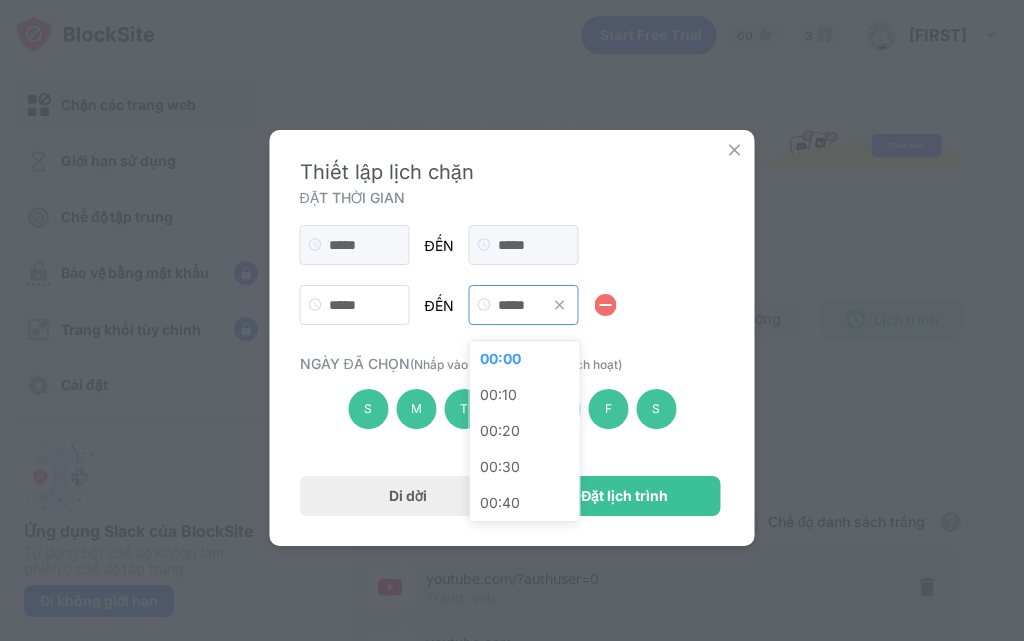 click on "*****" at bounding box center [524, 305] 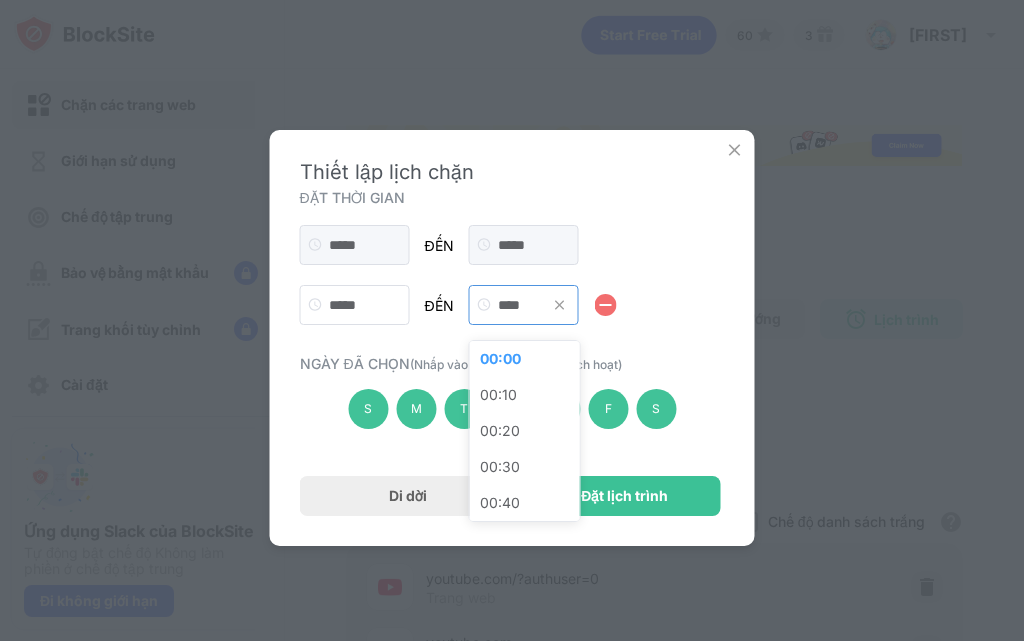click on "****" at bounding box center [524, 305] 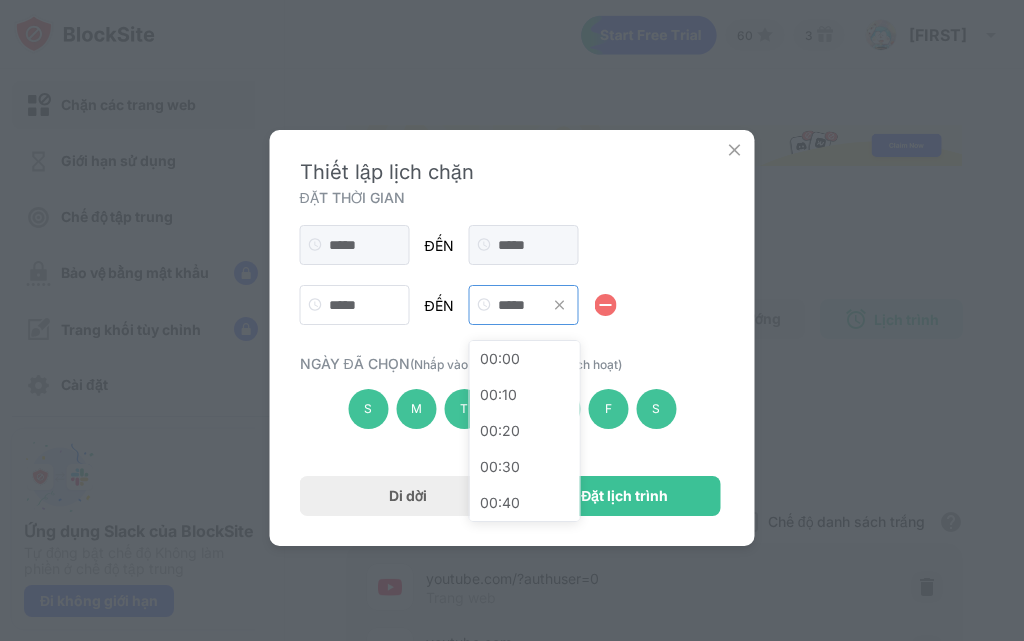 scroll, scrollTop: 3672, scrollLeft: 0, axis: vertical 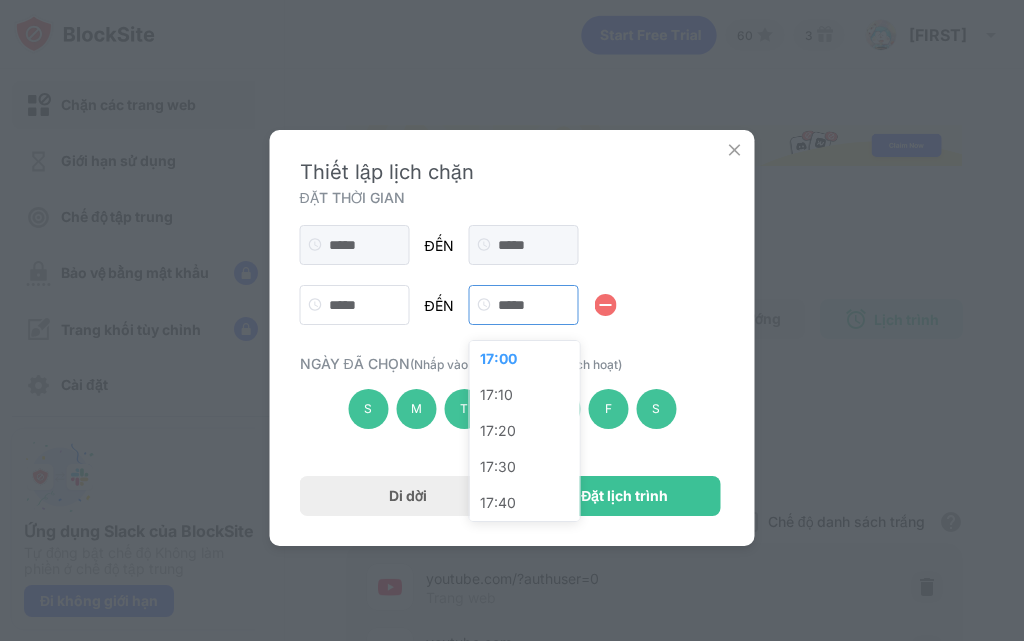 type on "*****" 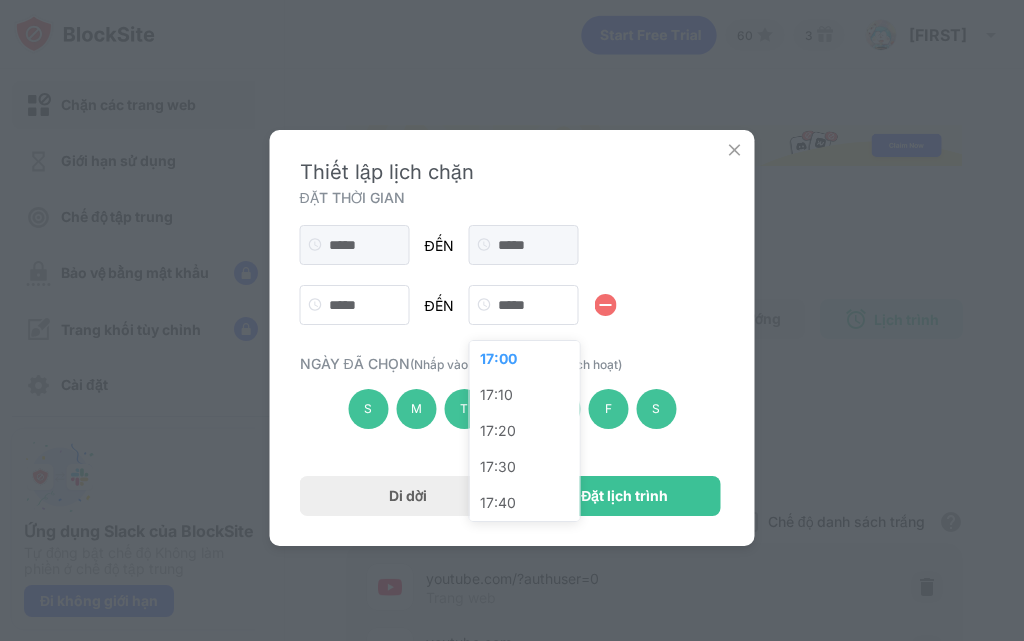 click on "***** ĐẾN ***** 00:00 00:10 00:20 00:30 00:40 00:50 01:00 01:10 01:20 01:30 01:40 01:50 02:00 02:10 02:20 02:30 02:40 02:50 03:00 03:10 03:20 03:30 03:40 03:50 04:00 04:10 04:20 04:30 04:40 04:50 05:00 05:10 05:20 05:30 05:40 05:50 06:00 06:10 06:20 06:30 06:40 06:50 07:00 07:10 07:20 07:30 07:40 07:50 08:00 08:10 08:20 08:30 08:40 08:50 09:00 09:10 09:20 09:30 09:40 09:50 10:00 10:10 10:20 10:30 10:40 10:50 11:00 11:10 11:20 11:30 11:40 11:50 12:00 12:10 12:20 12:30 12:40 12:50 13:00 13:10 13:20 13:30 13:40 13:50 14:00 14:10 14:20 14:30 14:40 14:50 15:00 15:10 15:20 15:30 15:40 15:50 16:00 16:10 16:20 16:30 16:40 16:50 17:00 17:10 17:20 17:30 17:40 17:50 18:00 18:10 18:20 18:30 18:40 18:50 19:00 19:10 19:20 19:30 19:40 19:50 20:00 20:10 20:20 20:30 20:40 20:50 21:00 21:10 21:20 21:30 21:40 21:50 22:00 22:10 22:20 22:30 22:40 22:50 23:00 23:10 23:20 23:30 23:40 23:50" at bounding box center (512, 305) 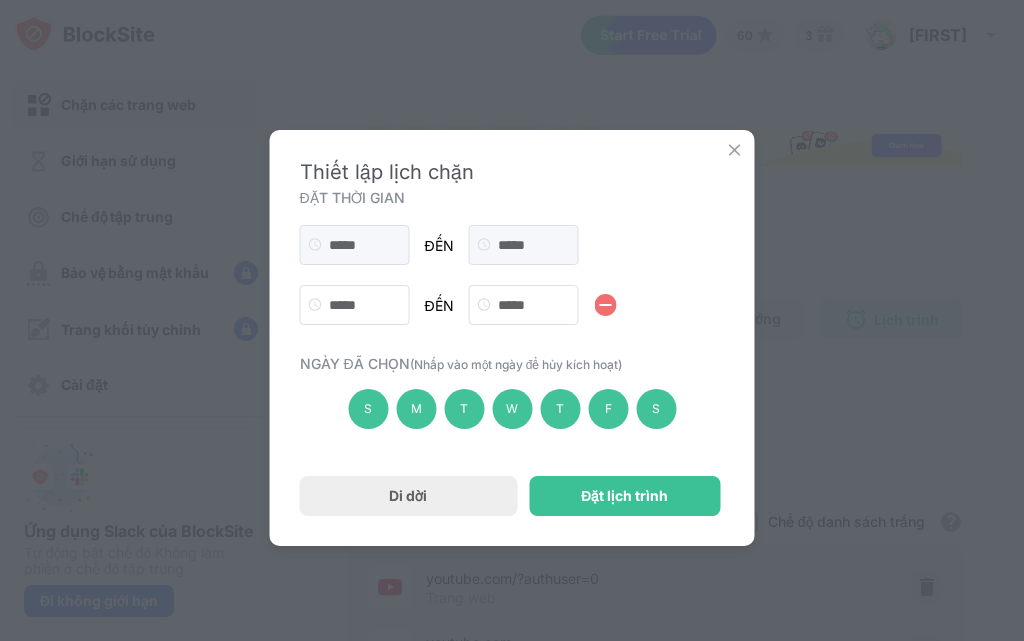 click on "Thiết lập lịch chặn ĐẶT THỜI GIAN ***** ĐẾN ***** ***** ĐẾN ***** NGÀY ĐÃ CHỌN  (Nhấp vào một ngày để hủy kích hoạt)   S M T W T F S Di dời Đặt lịch trình" at bounding box center (512, 338) 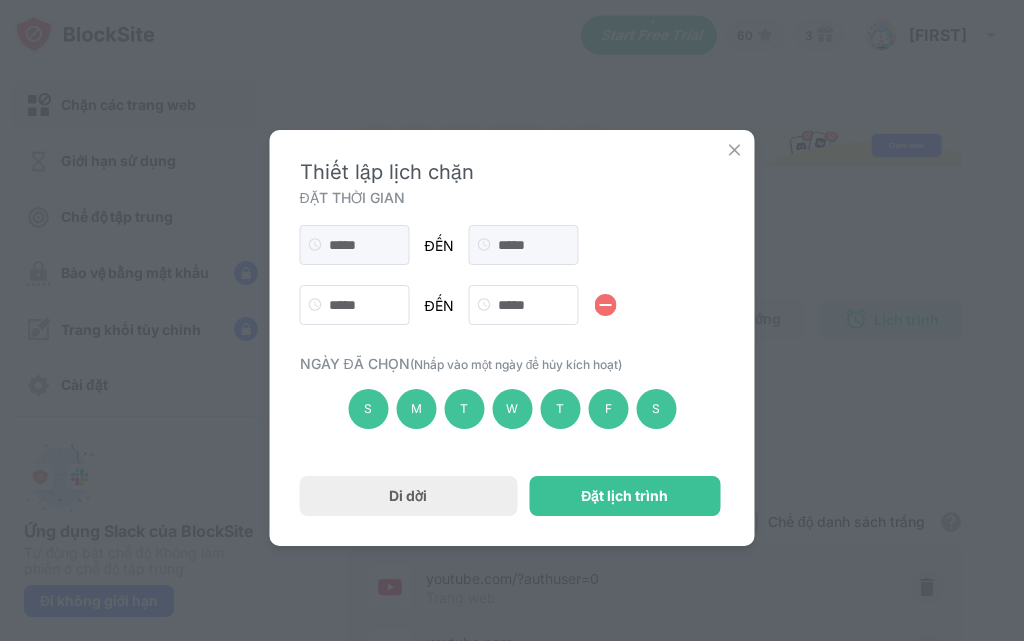 drag, startPoint x: 481, startPoint y: 250, endPoint x: 432, endPoint y: 237, distance: 50.695168 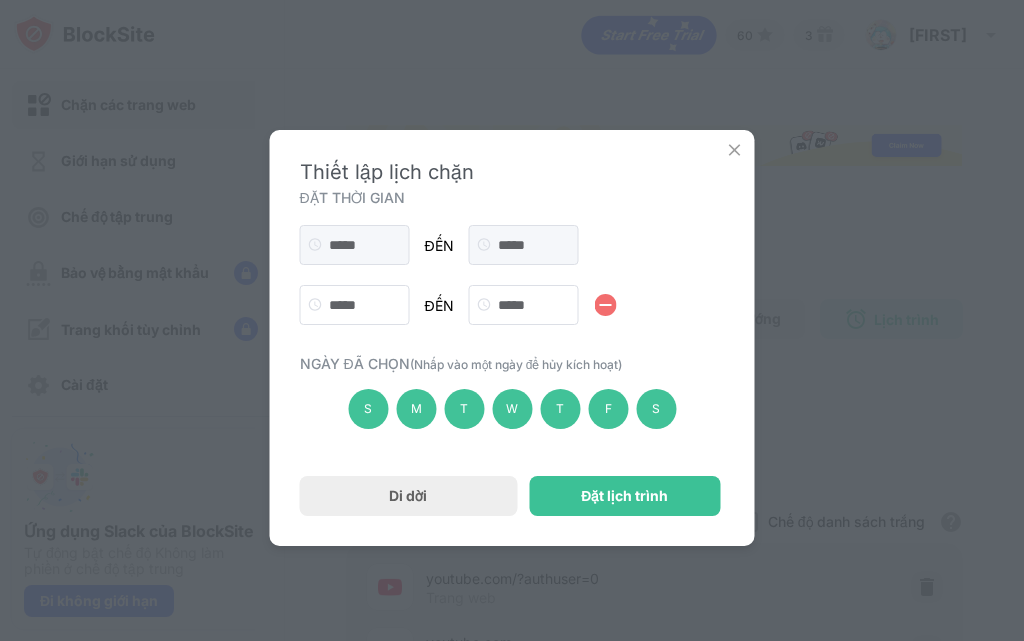 click at bounding box center (315, 244) 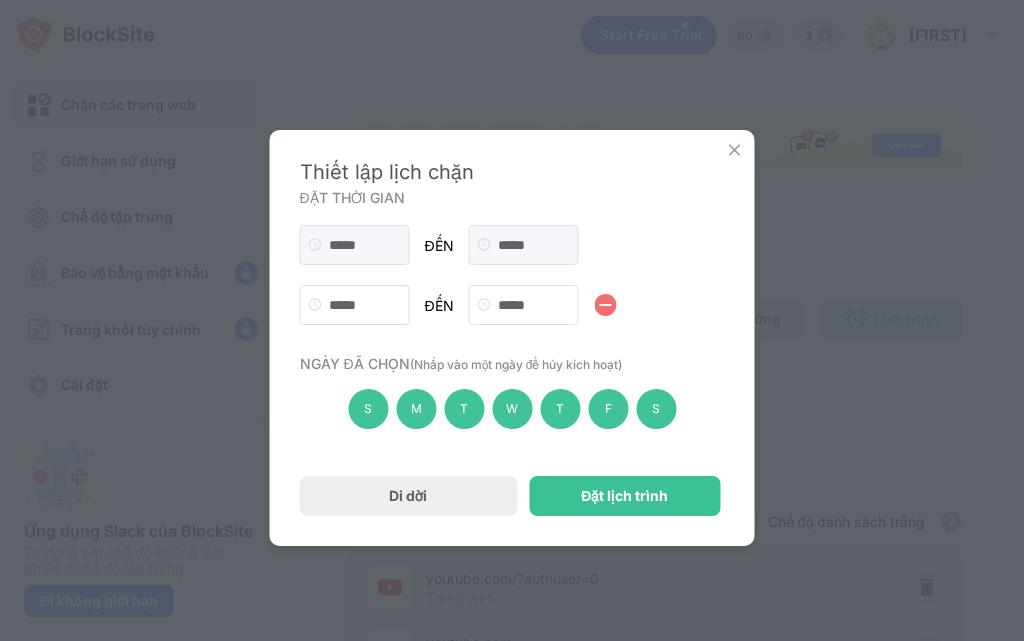 click at bounding box center (315, 244) 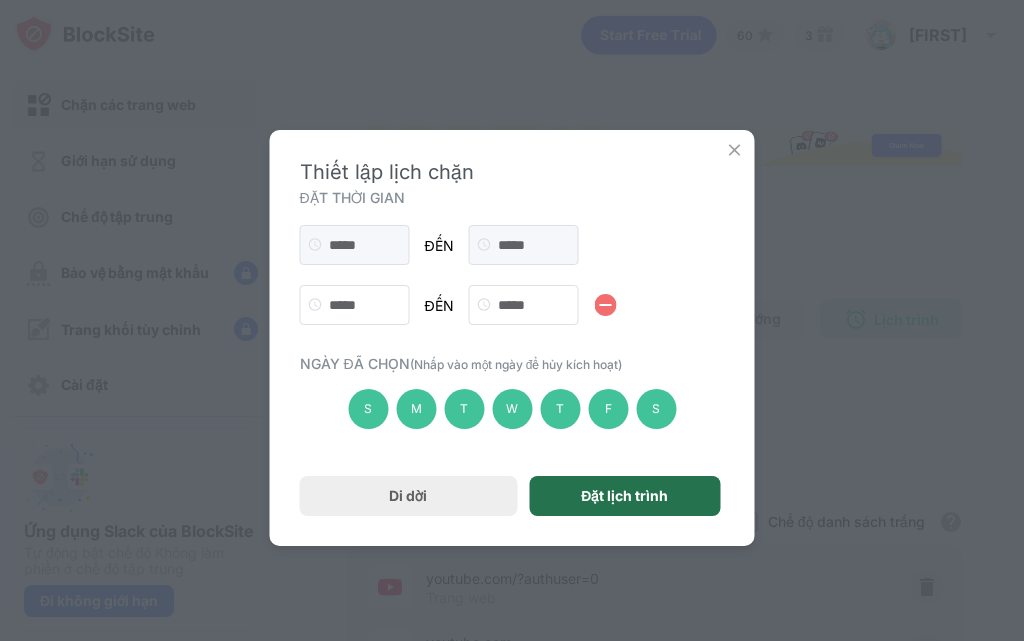 click on "Đặt lịch trình" at bounding box center (624, 495) 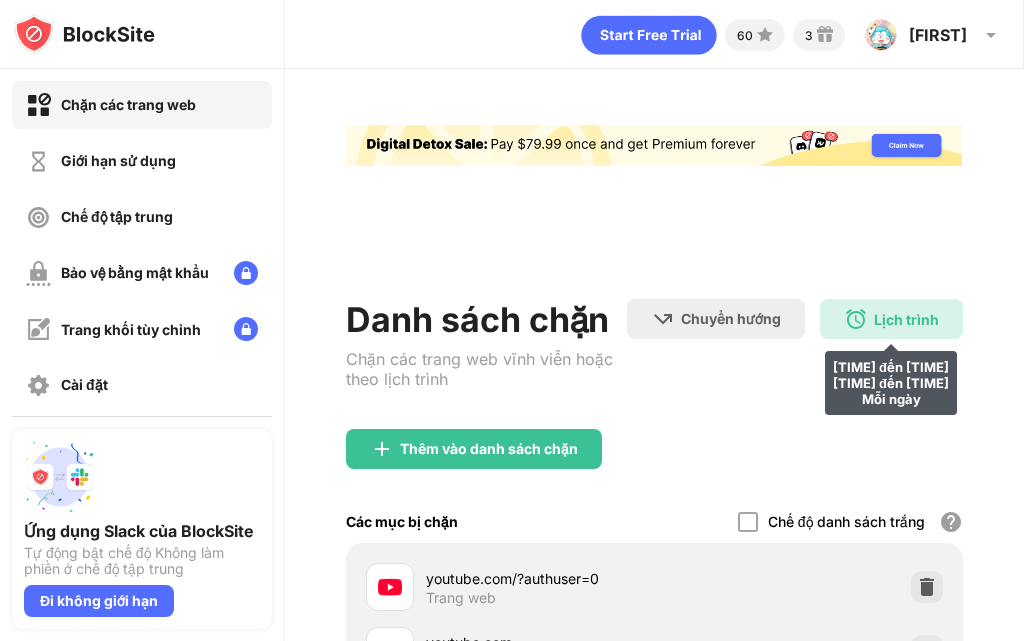 click on "Lịch trình" at bounding box center (906, 319) 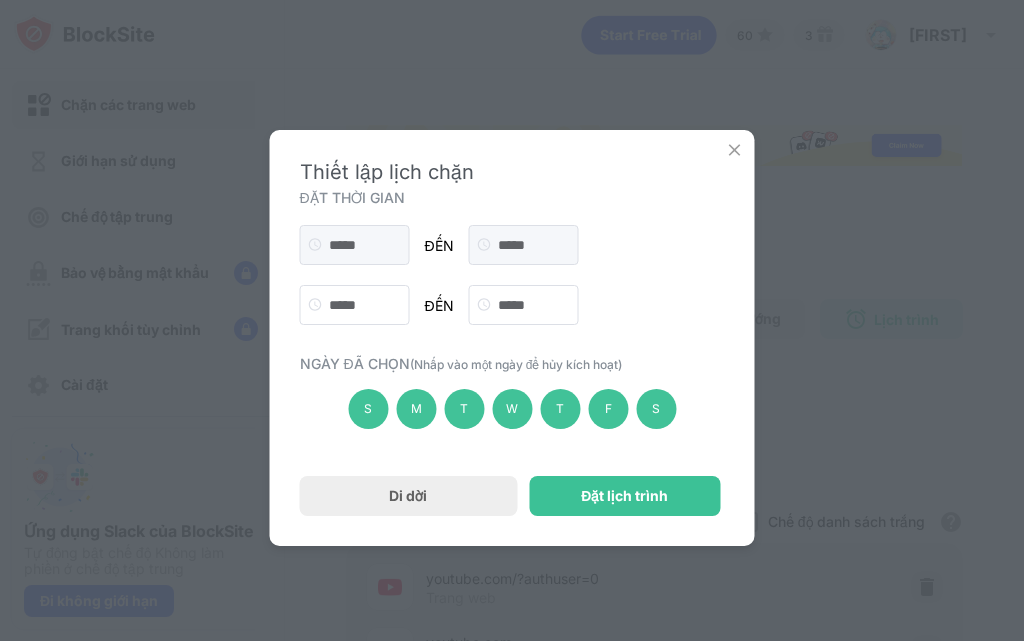 click at bounding box center [606, 305] 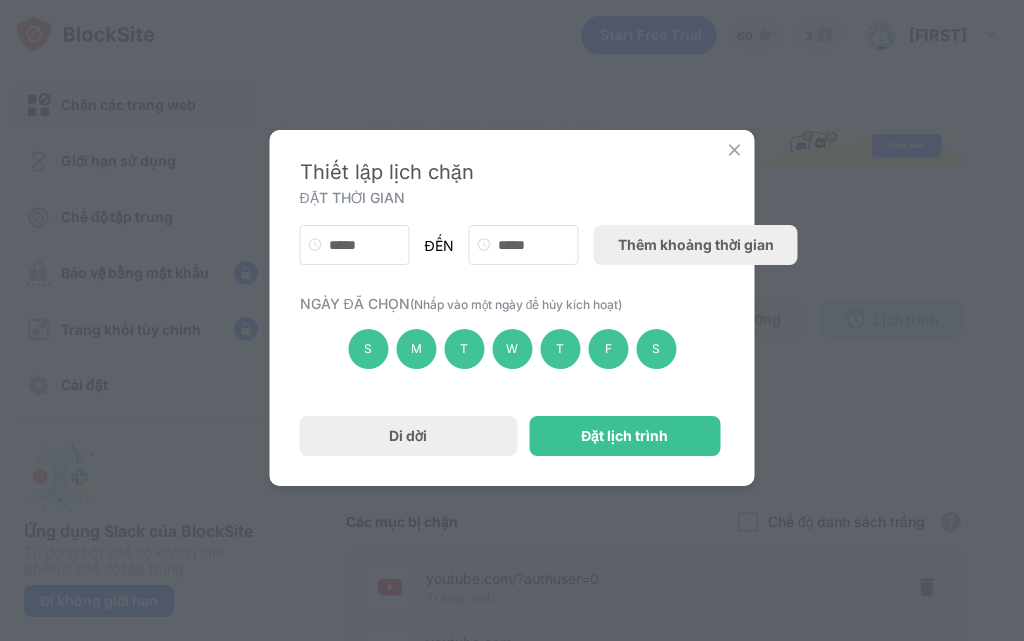 scroll, scrollTop: 0, scrollLeft: 0, axis: both 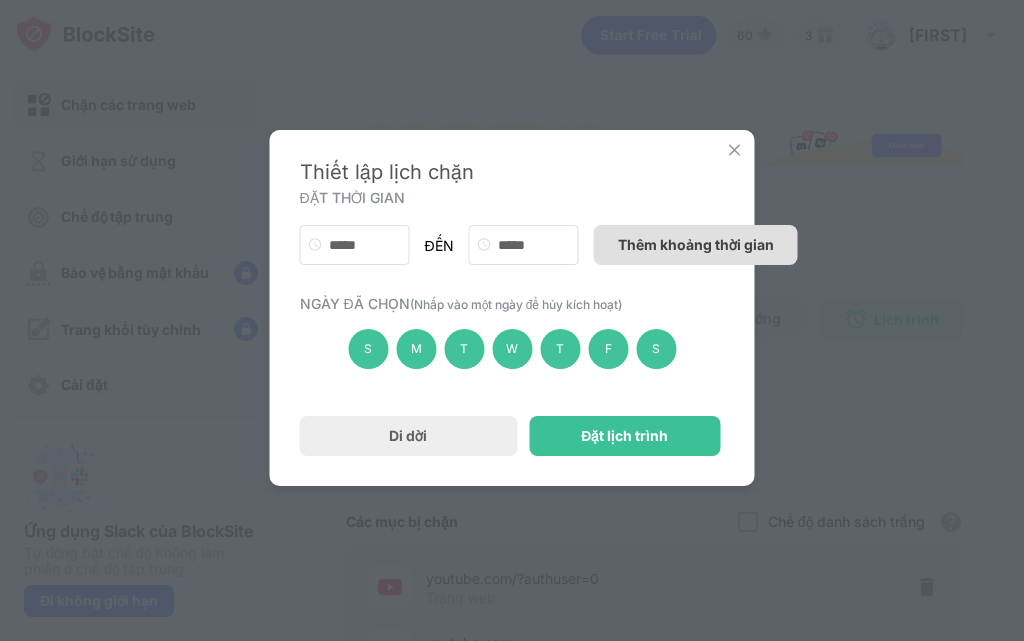 click on "Thêm khoảng thời gian" at bounding box center (696, 244) 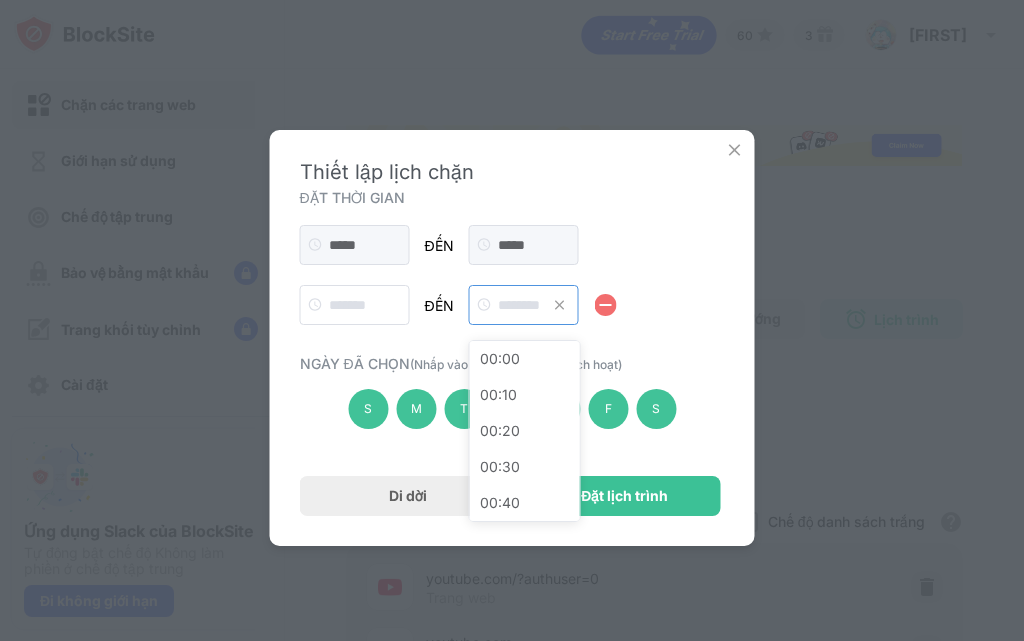 click at bounding box center (524, 305) 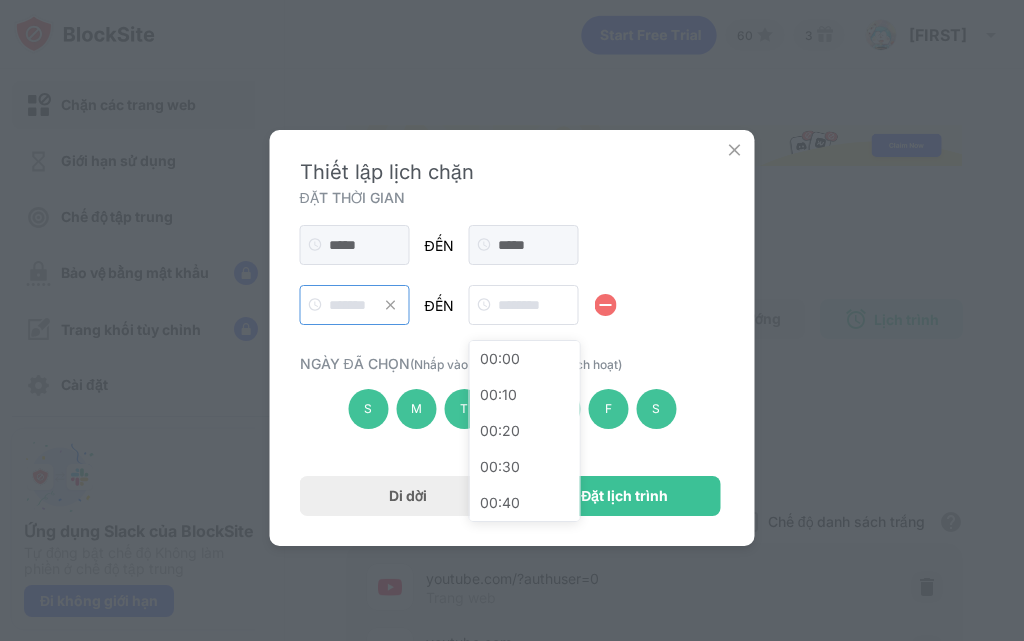 click at bounding box center (355, 305) 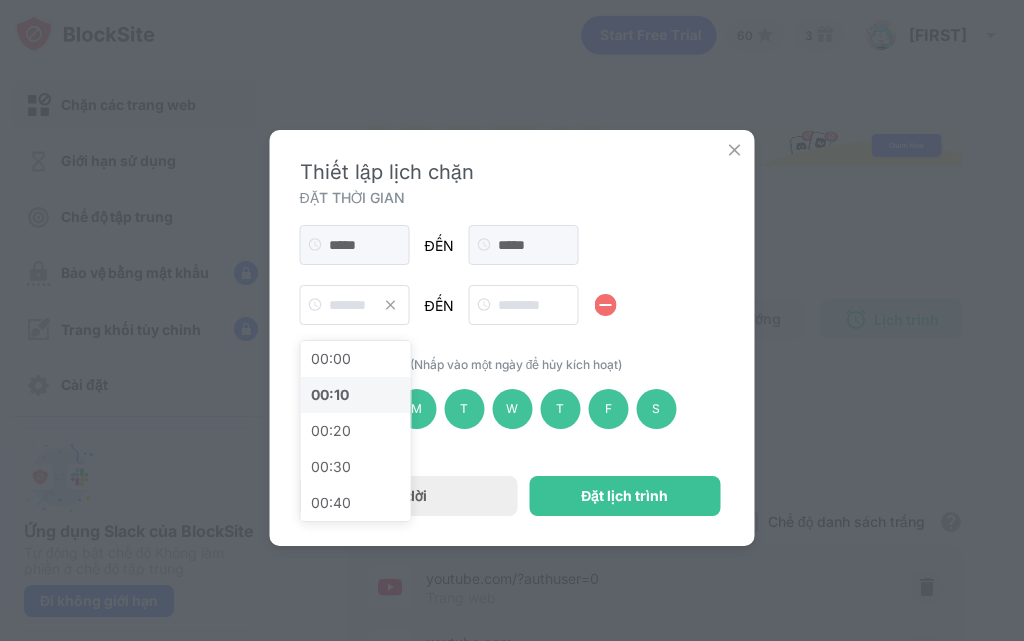 scroll, scrollTop: 0, scrollLeft: 0, axis: both 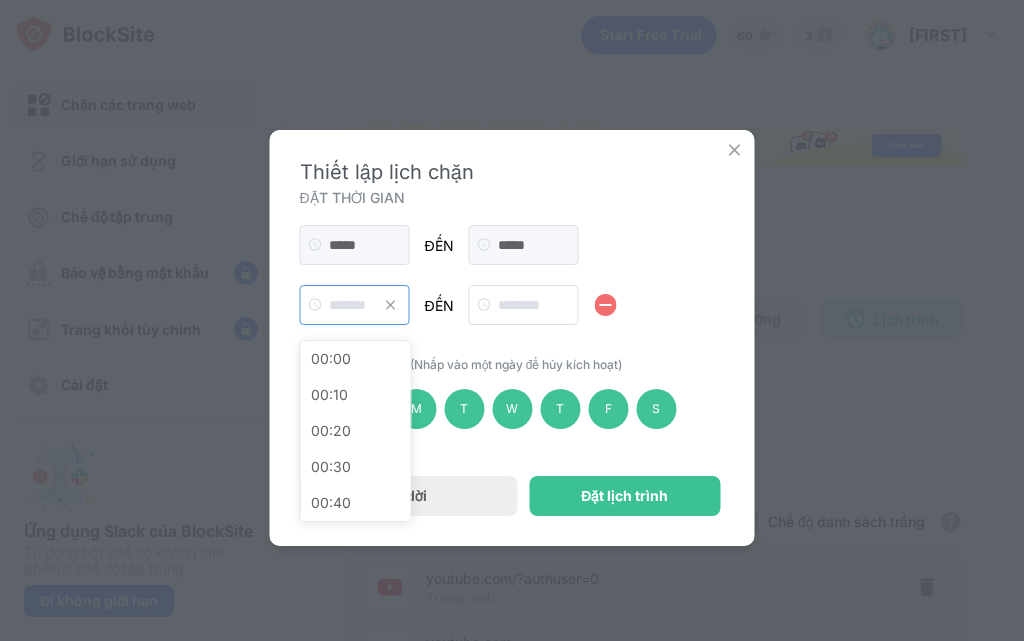 drag, startPoint x: 365, startPoint y: 288, endPoint x: 354, endPoint y: 305, distance: 20.248457 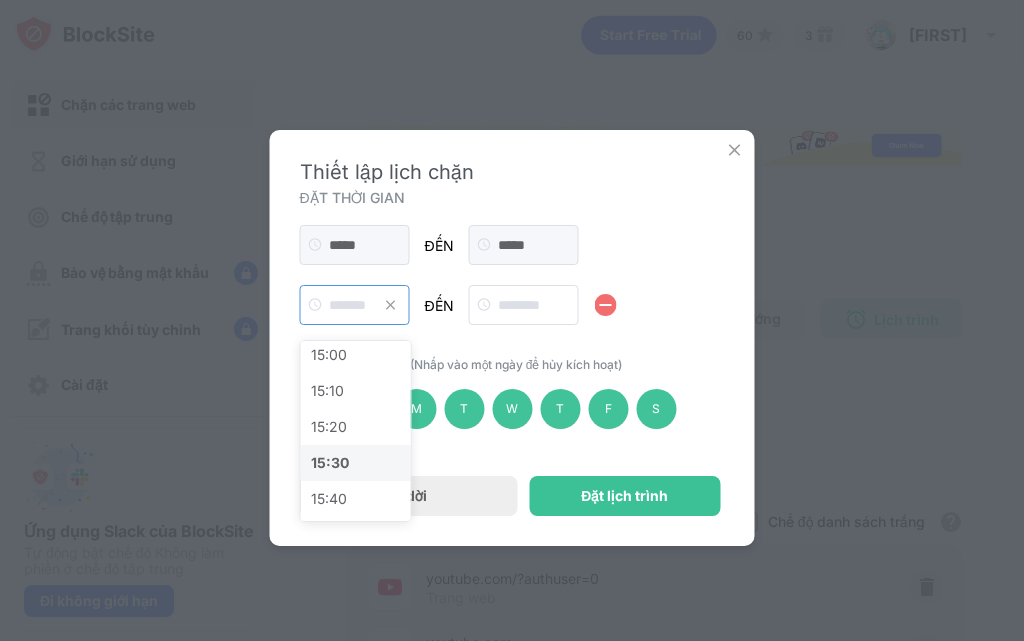 scroll, scrollTop: 3200, scrollLeft: 0, axis: vertical 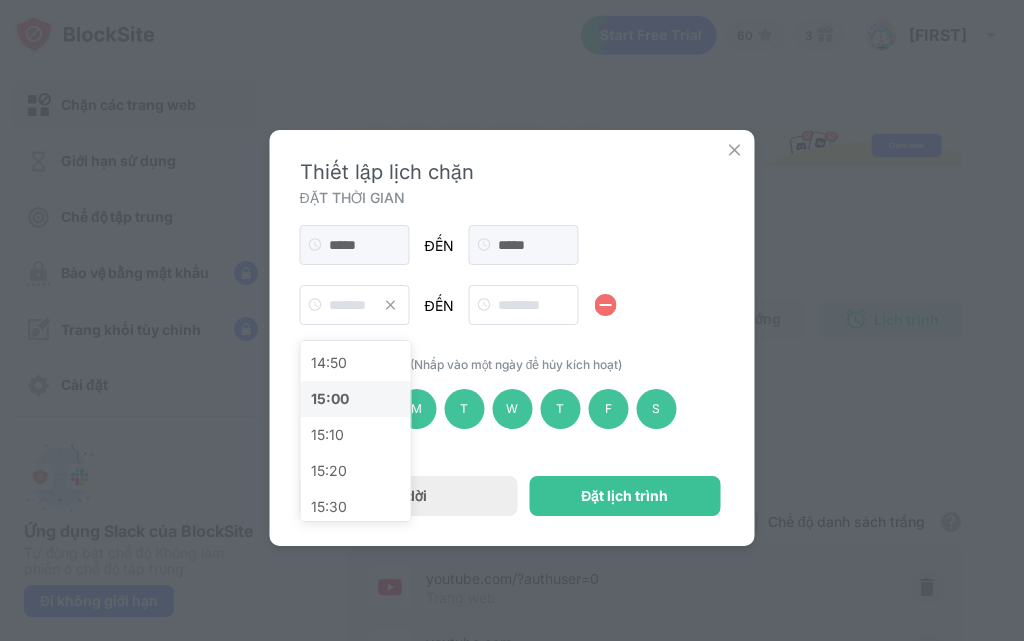 click on "15:00" at bounding box center (330, 398) 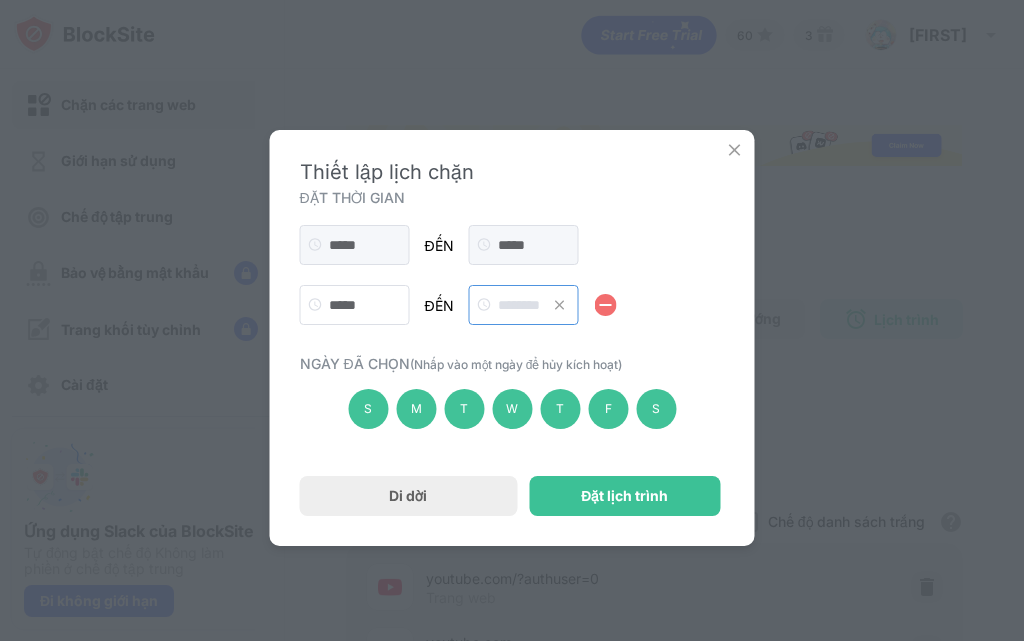 click at bounding box center (524, 305) 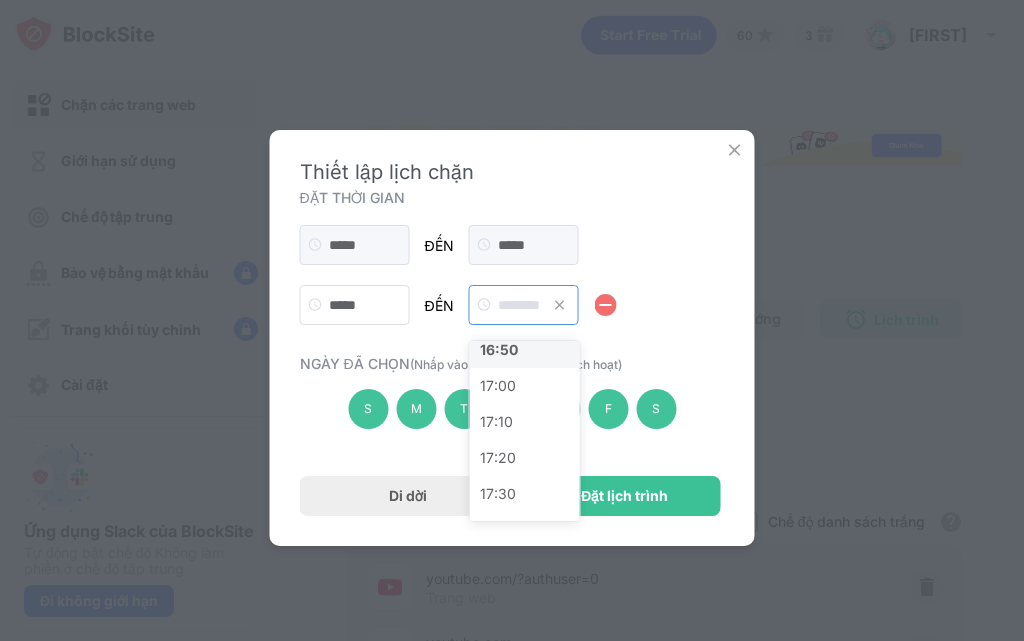 scroll, scrollTop: 3600, scrollLeft: 0, axis: vertical 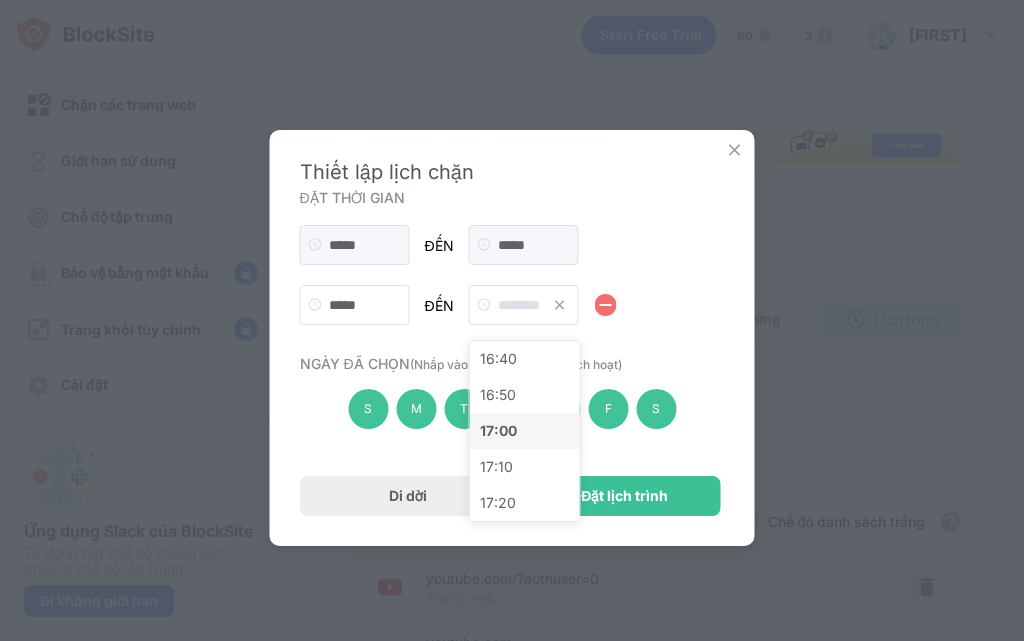 click on "17:00" at bounding box center (525, 431) 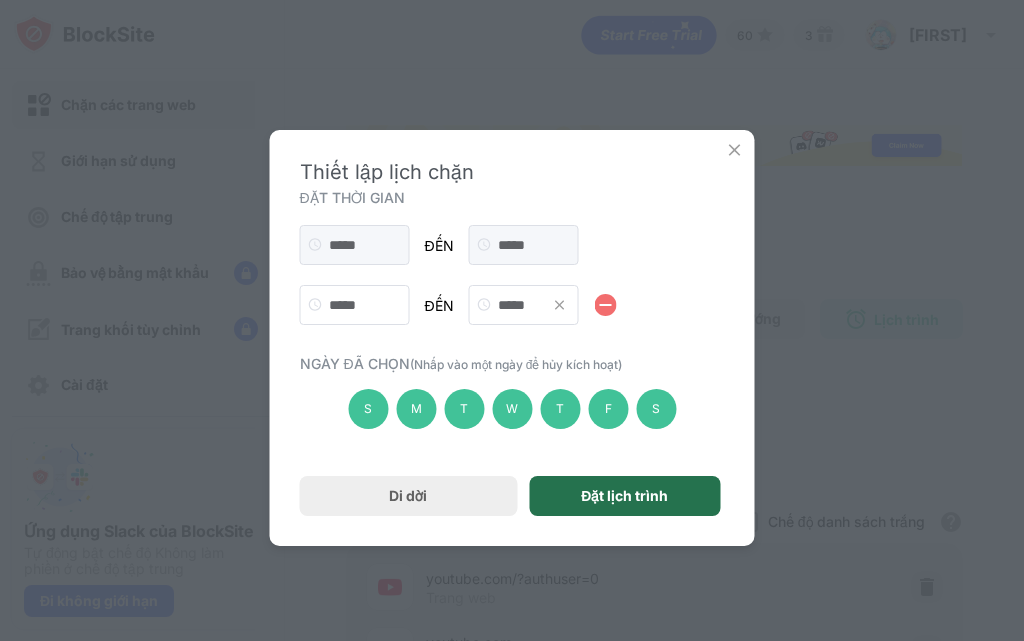 click on "Đặt lịch trình" at bounding box center (624, 495) 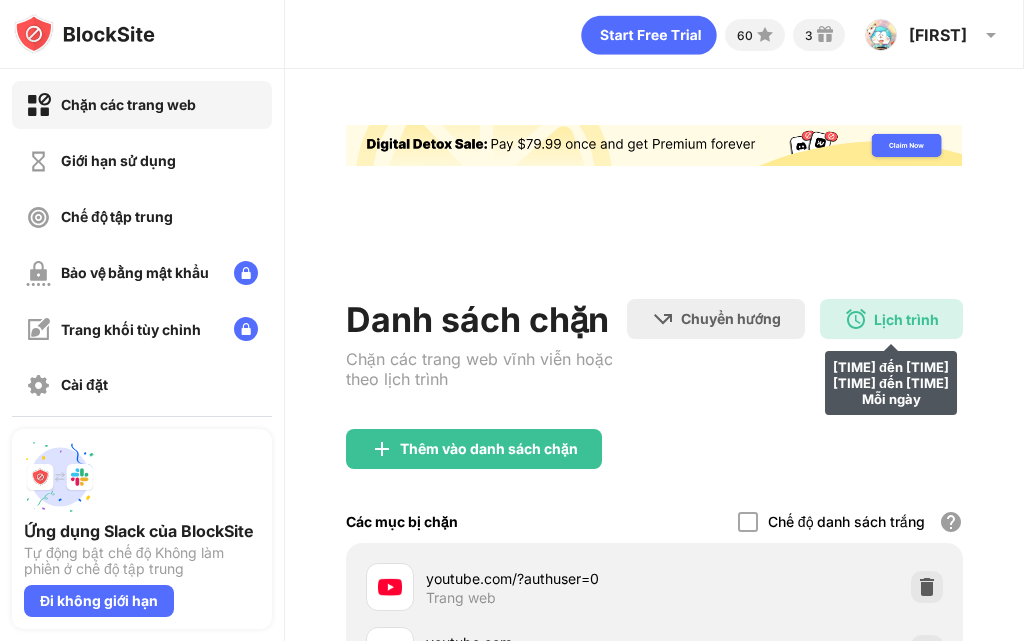 click on "Lịch trình" at bounding box center (906, 319) 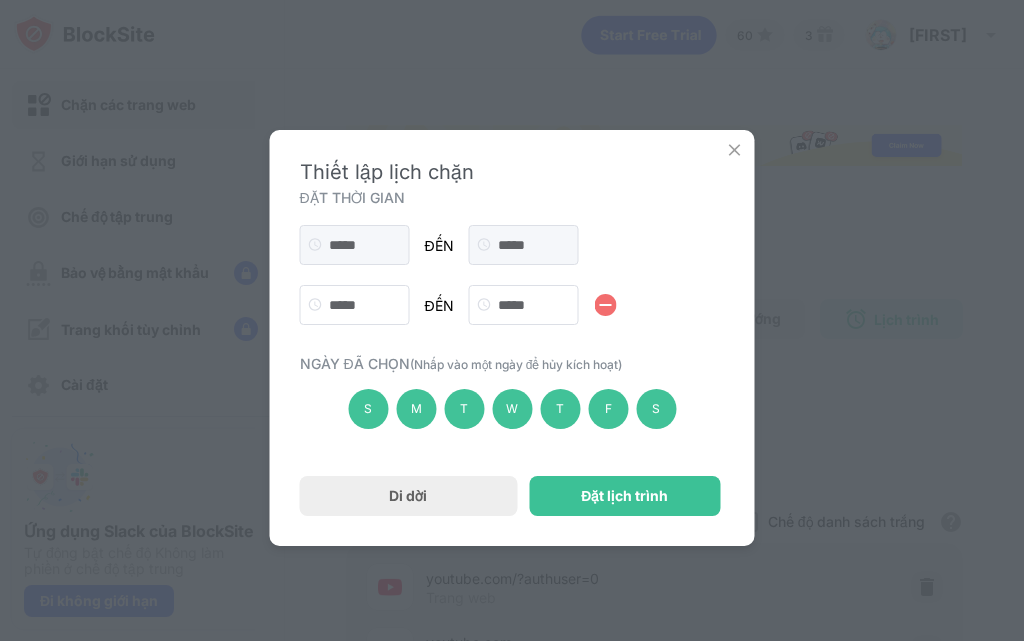 scroll, scrollTop: 0, scrollLeft: 0, axis: both 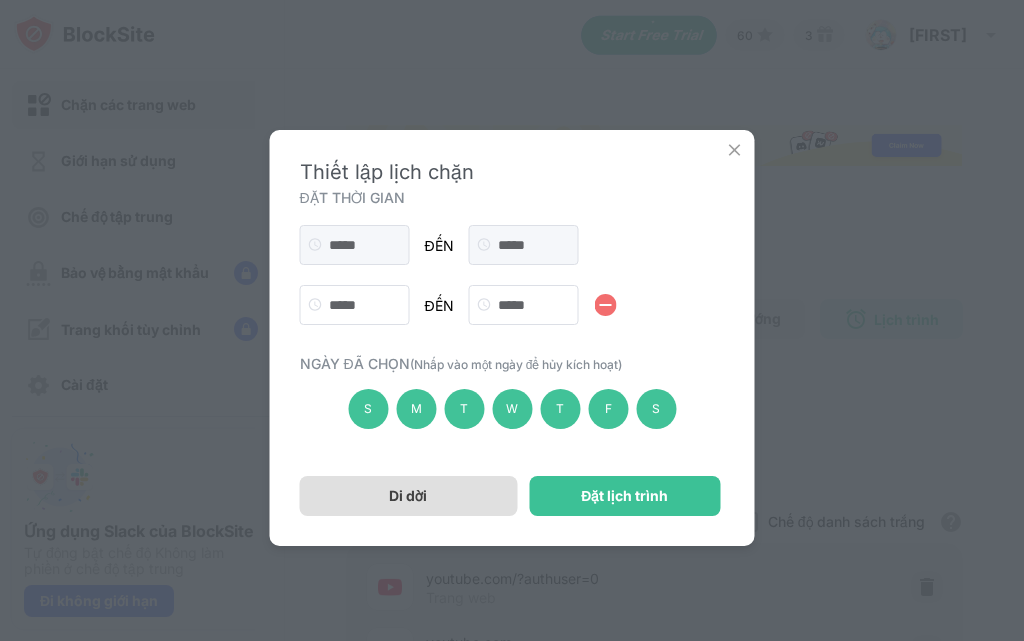 click on "Di dời" at bounding box center (409, 496) 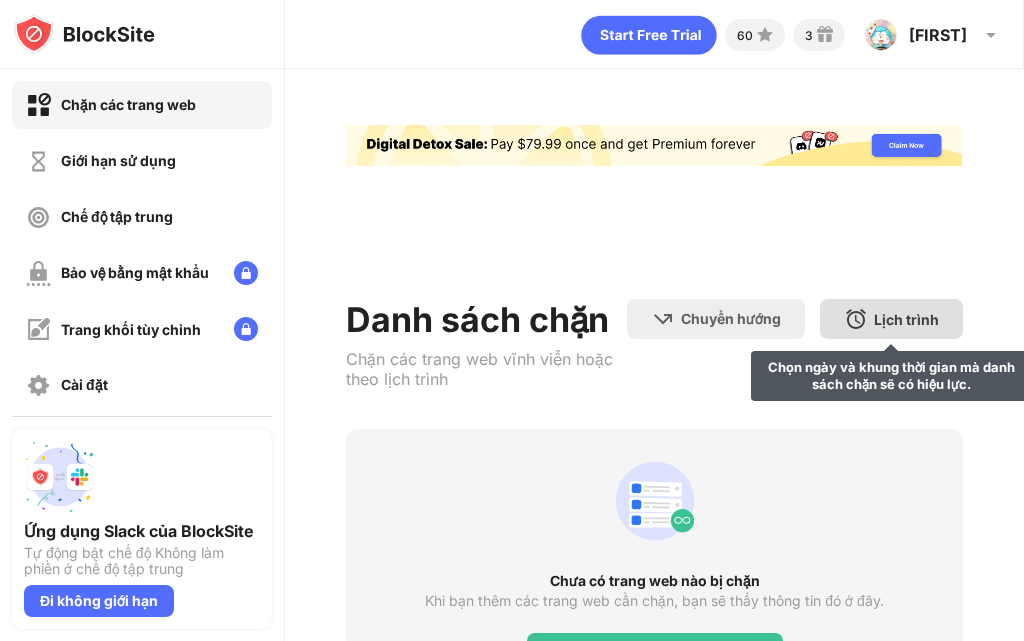 click on "Lịch trình" at bounding box center [906, 319] 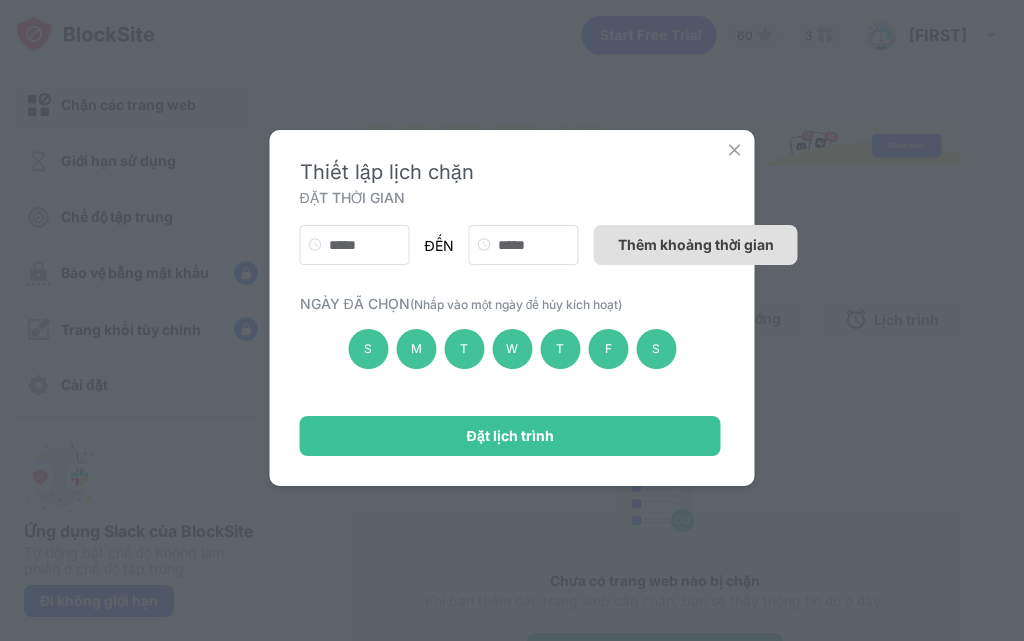 click on "Thêm khoảng thời gian" at bounding box center [696, 244] 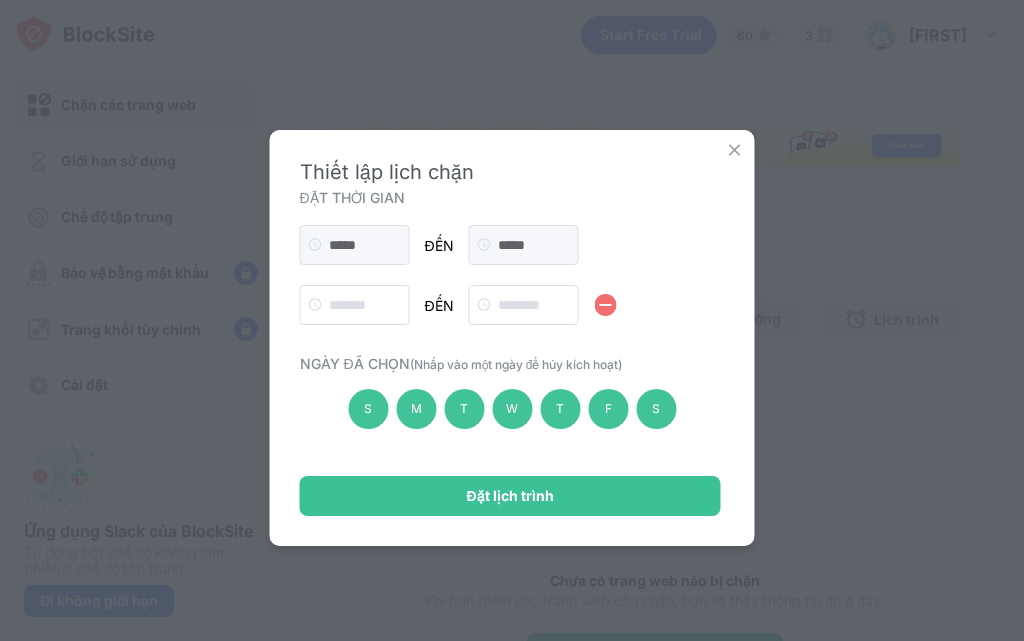 click on "Thiết lập lịch chặn ĐẶT THỜI GIAN ***** ĐẾN ***** ĐẾN NGÀY ĐÃ CHỌN  (Nhấp vào một ngày để hủy kích hoạt)   S M T W T F S Đặt lịch trình" at bounding box center (512, 338) 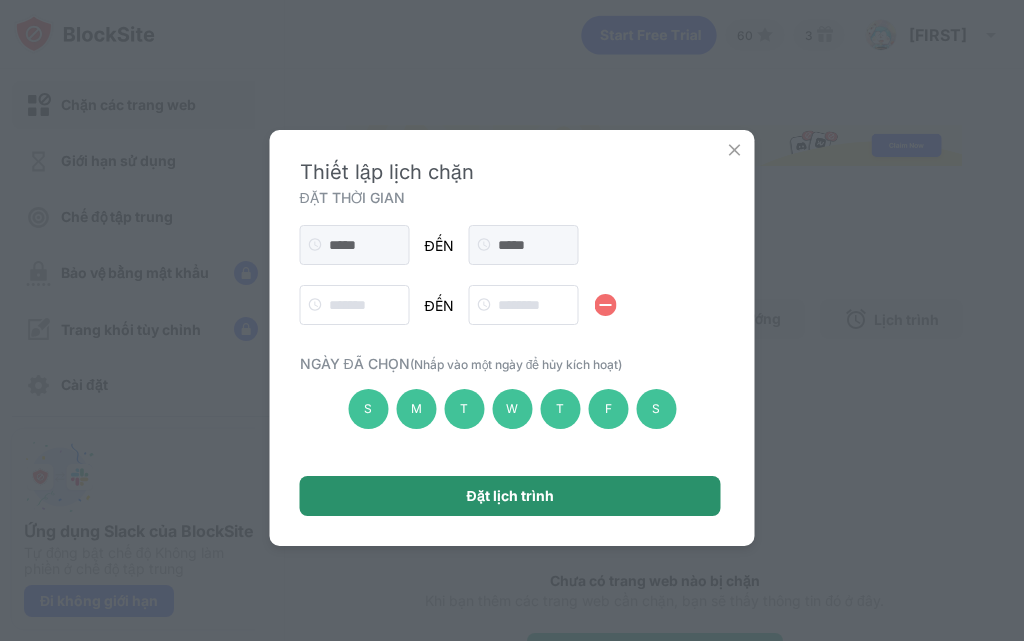 click on "Đặt lịch trình" at bounding box center [510, 496] 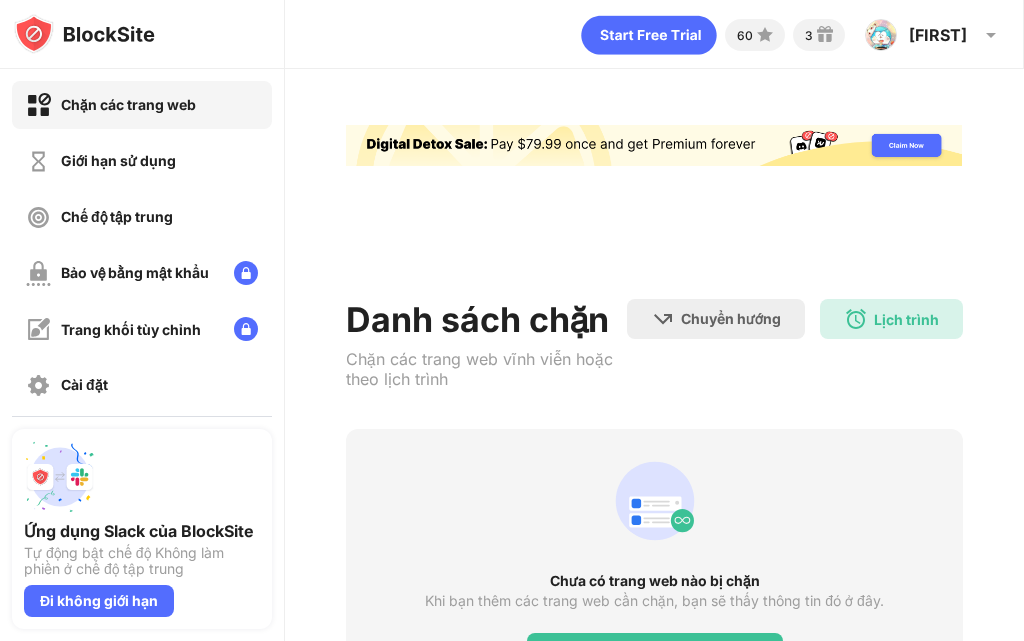 scroll, scrollTop: 0, scrollLeft: 0, axis: both 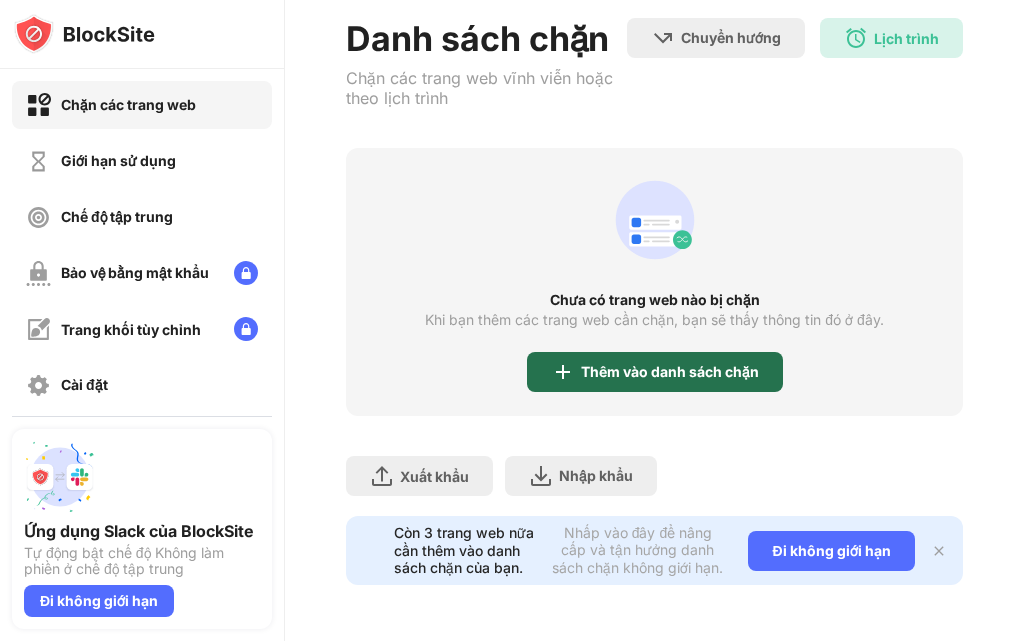 click on "Thêm vào danh sách chặn" at bounding box center [670, 371] 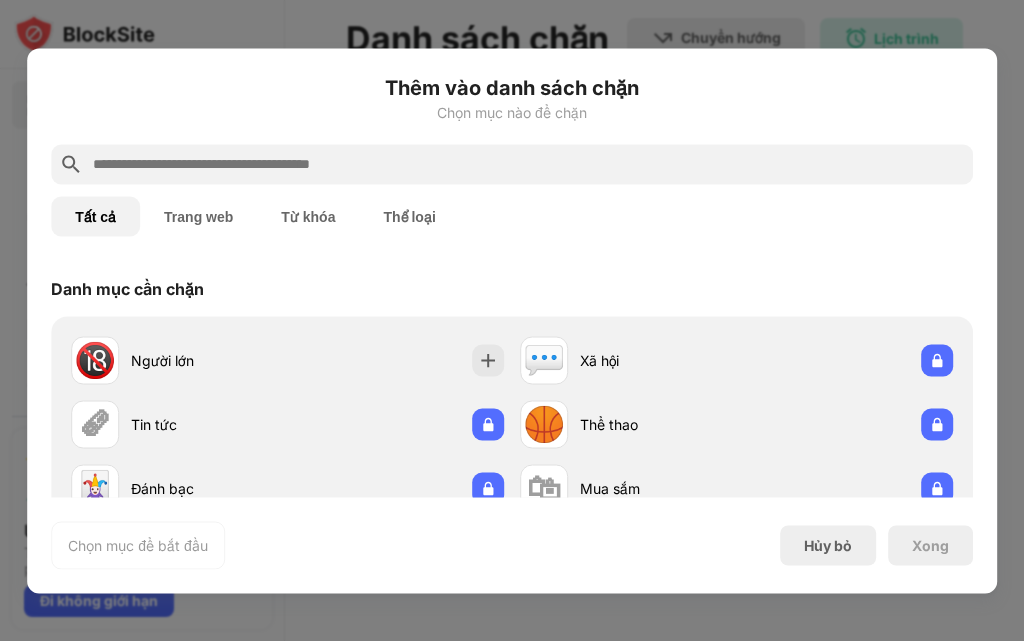 click on "Thêm vào danh sách chặn Chọn mục nào để chặn" at bounding box center [512, 108] 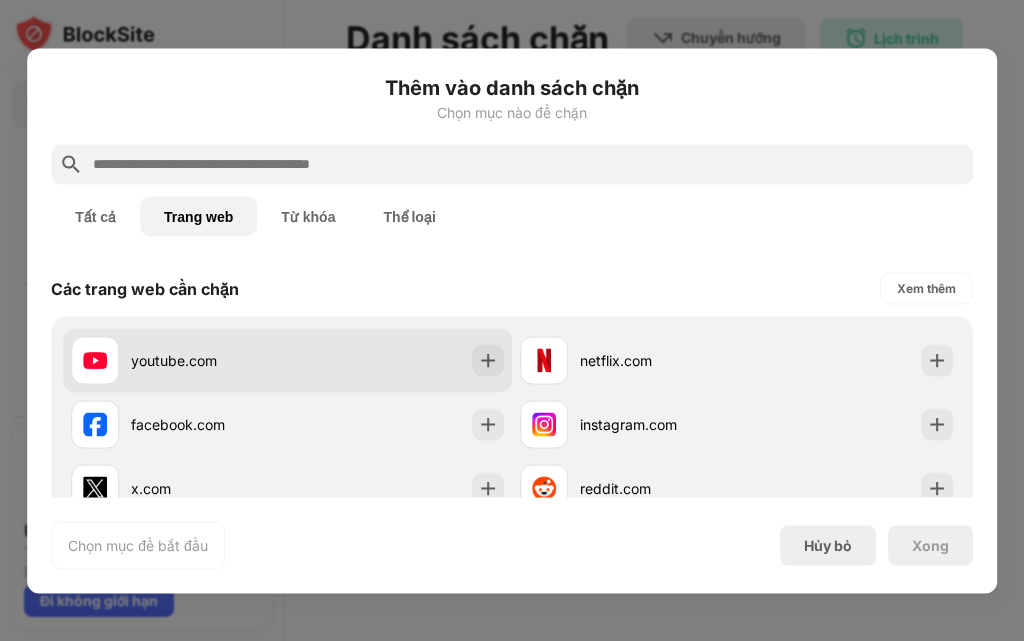 click on "youtube.com" at bounding box center (174, 360) 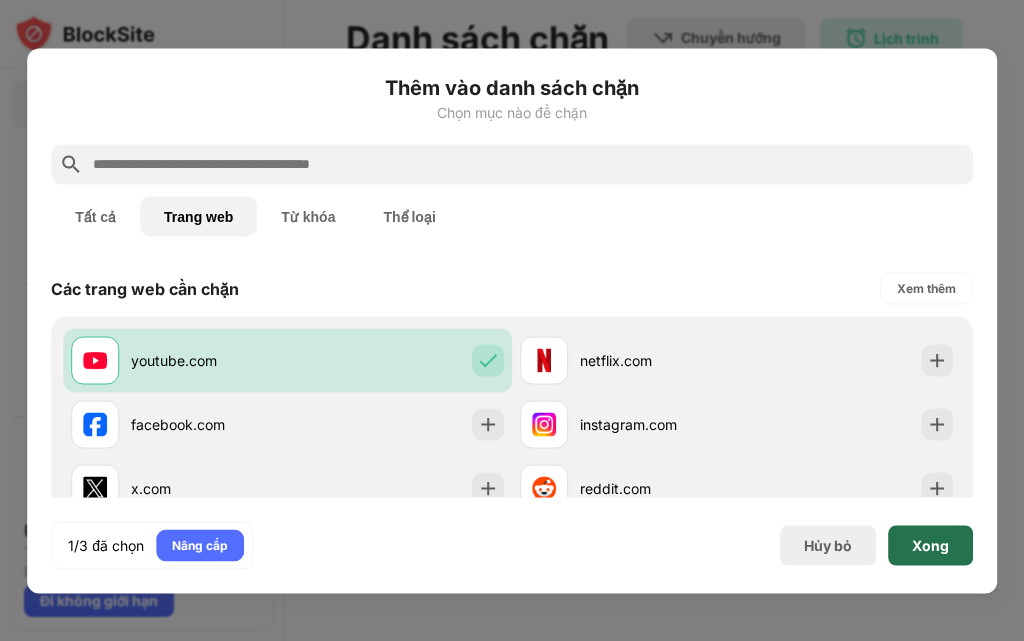 click on "Xong" at bounding box center (930, 544) 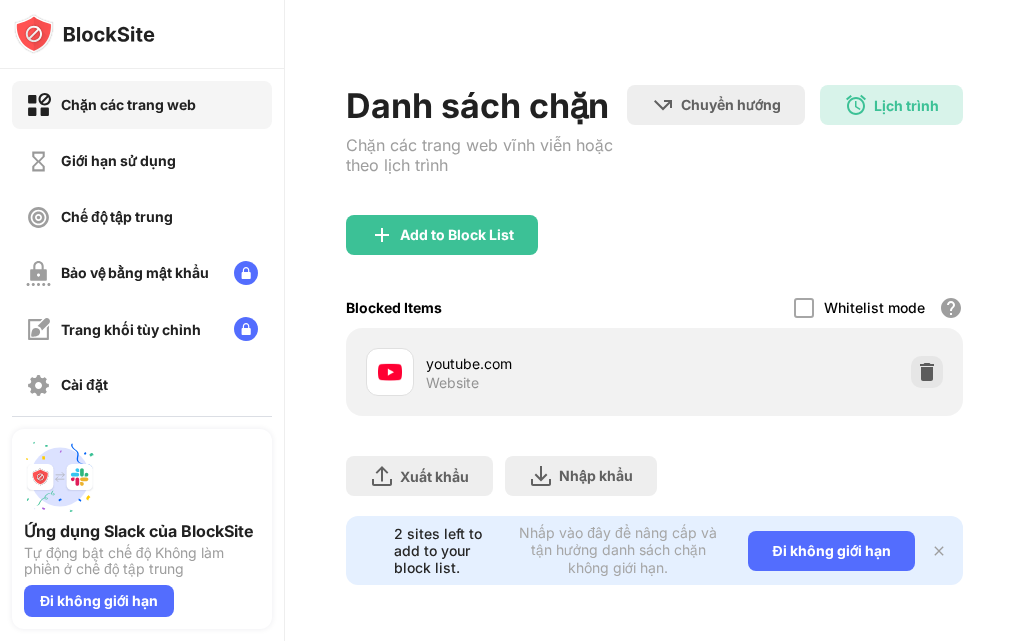 click on "Từ khóa" at bounding box center [308, 216] 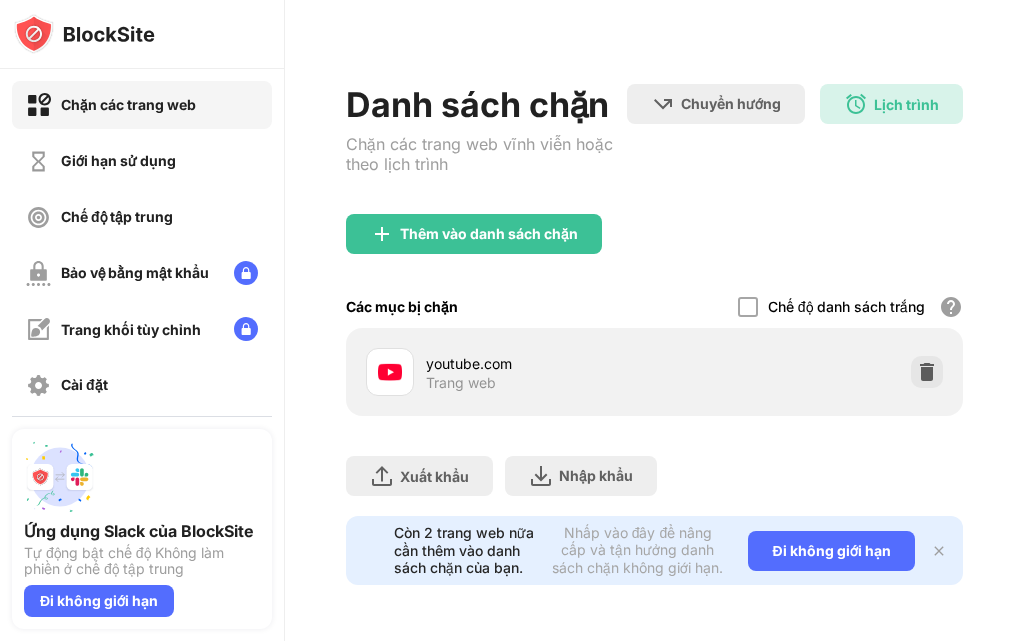 scroll, scrollTop: 0, scrollLeft: 0, axis: both 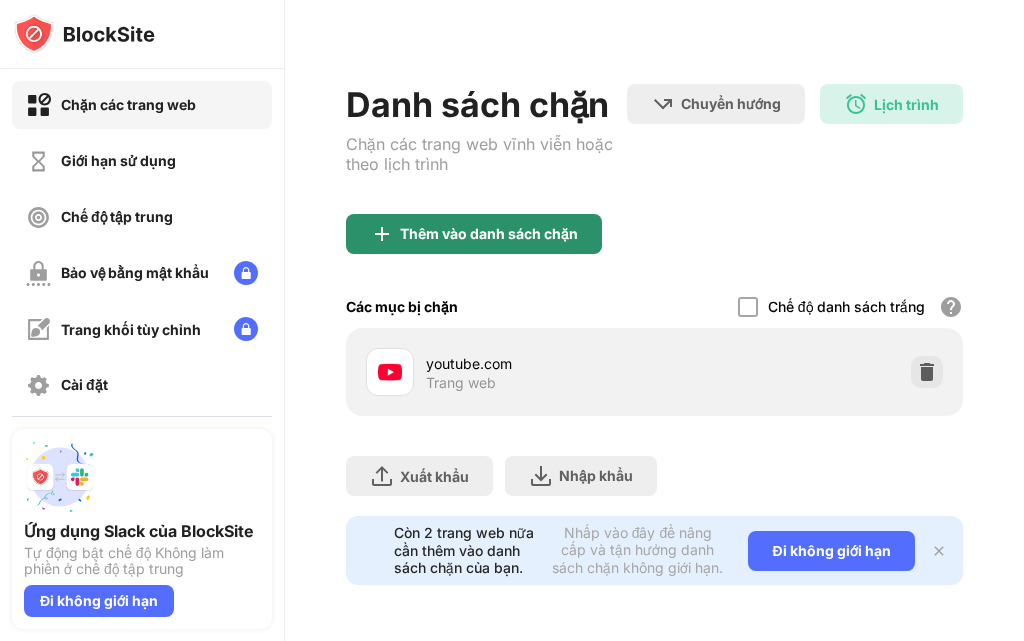 click on "Thêm vào danh sách chặn" at bounding box center (489, 233) 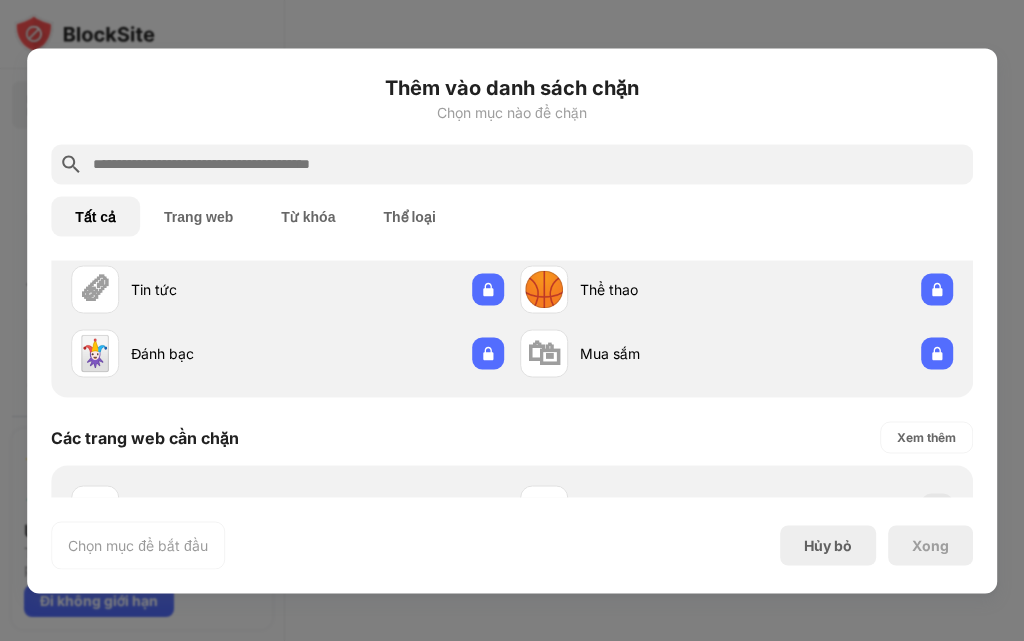 scroll, scrollTop: 200, scrollLeft: 0, axis: vertical 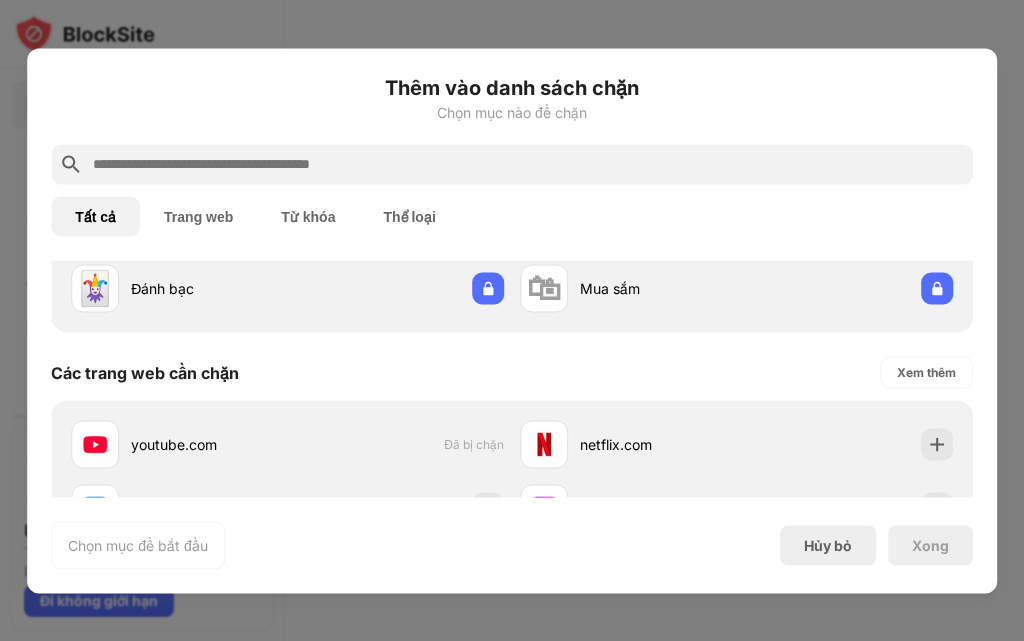 click at bounding box center (512, 320) 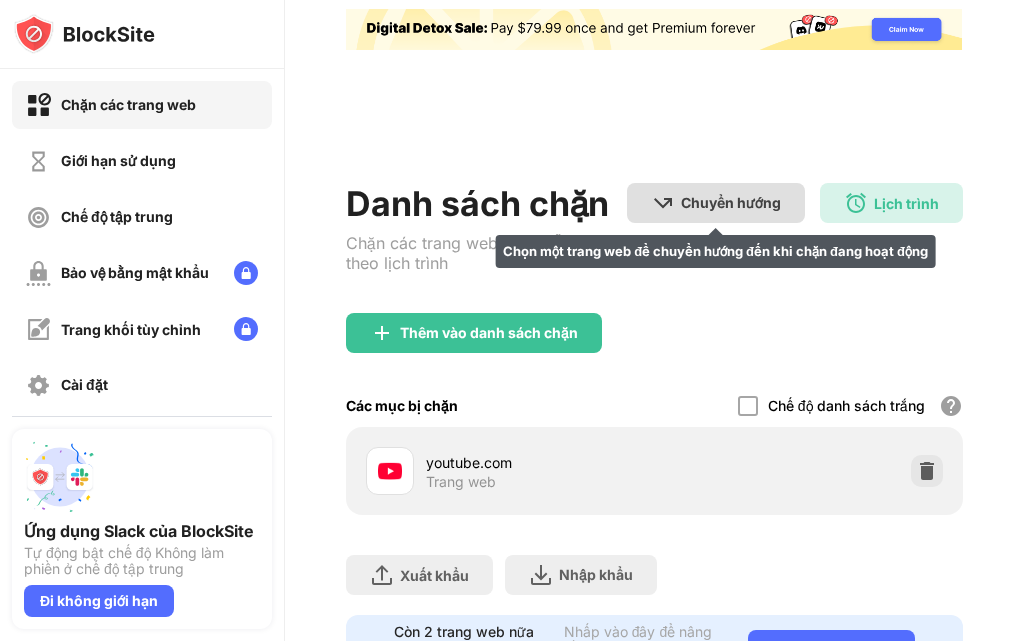 scroll, scrollTop: 200, scrollLeft: 0, axis: vertical 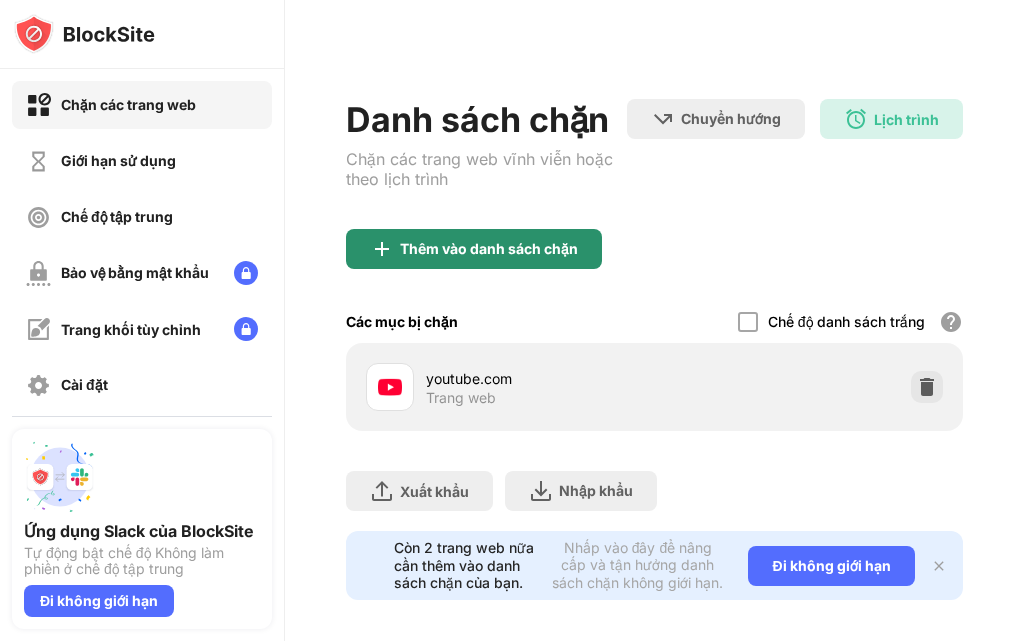click on "Thêm vào danh sách chặn" at bounding box center (489, 248) 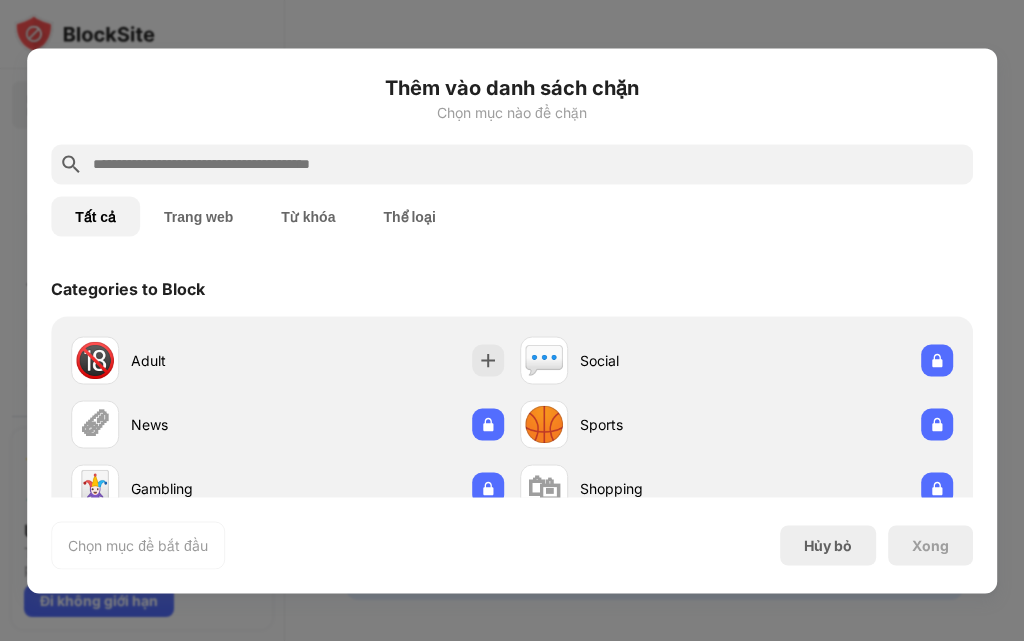 click at bounding box center (528, 164) 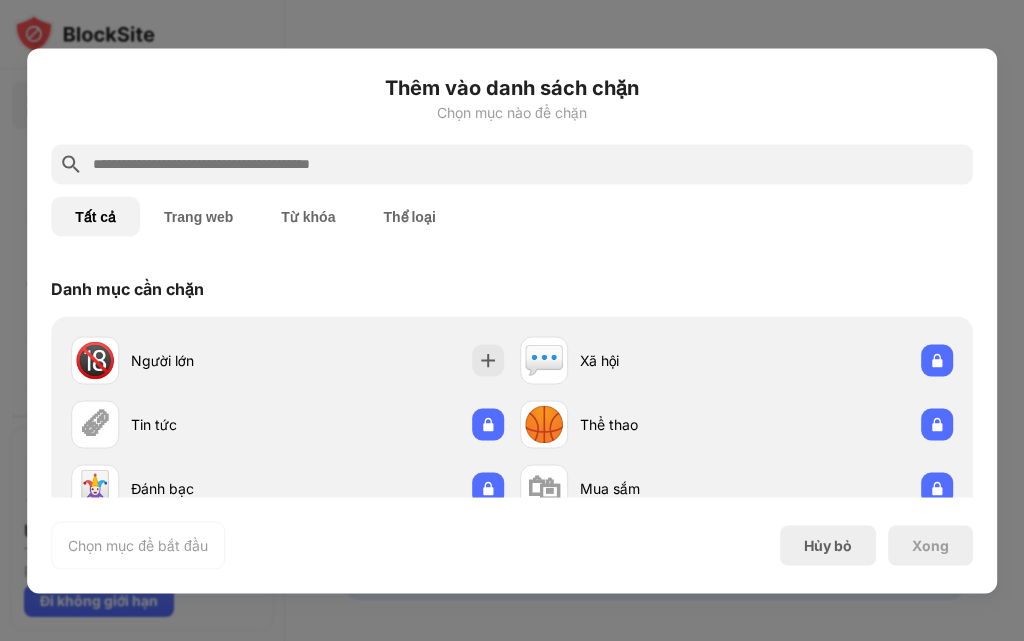 paste on "**********" 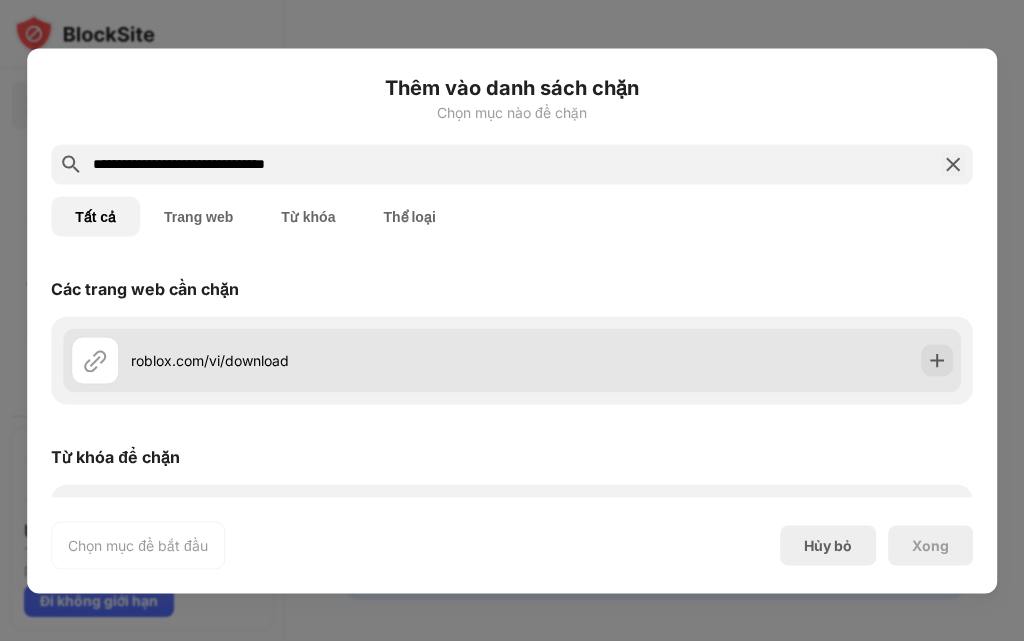 type on "**********" 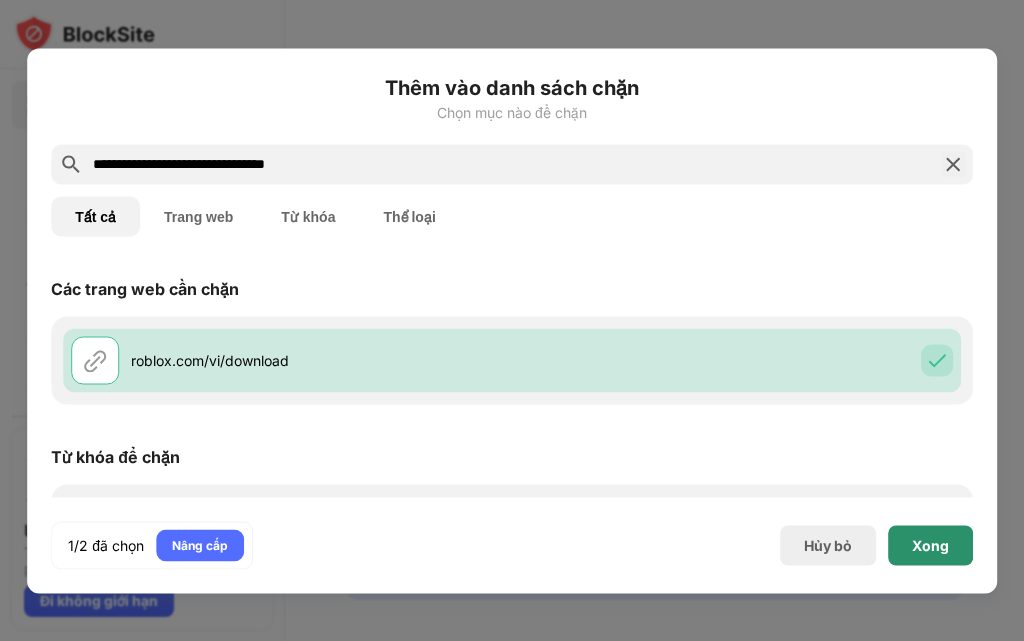 click on "Xong" at bounding box center [930, 545] 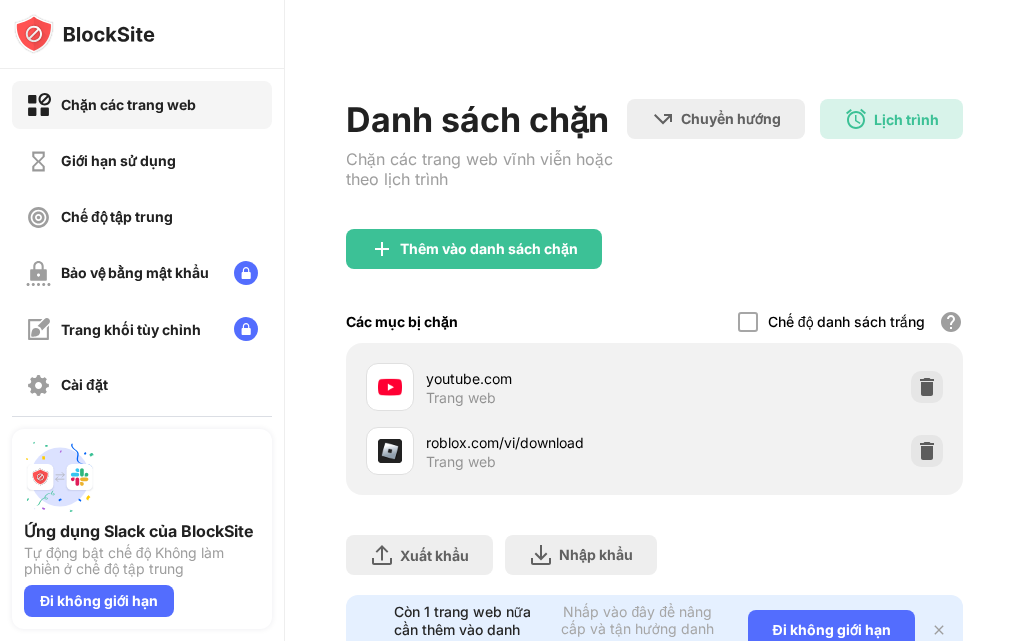 scroll, scrollTop: 0, scrollLeft: 0, axis: both 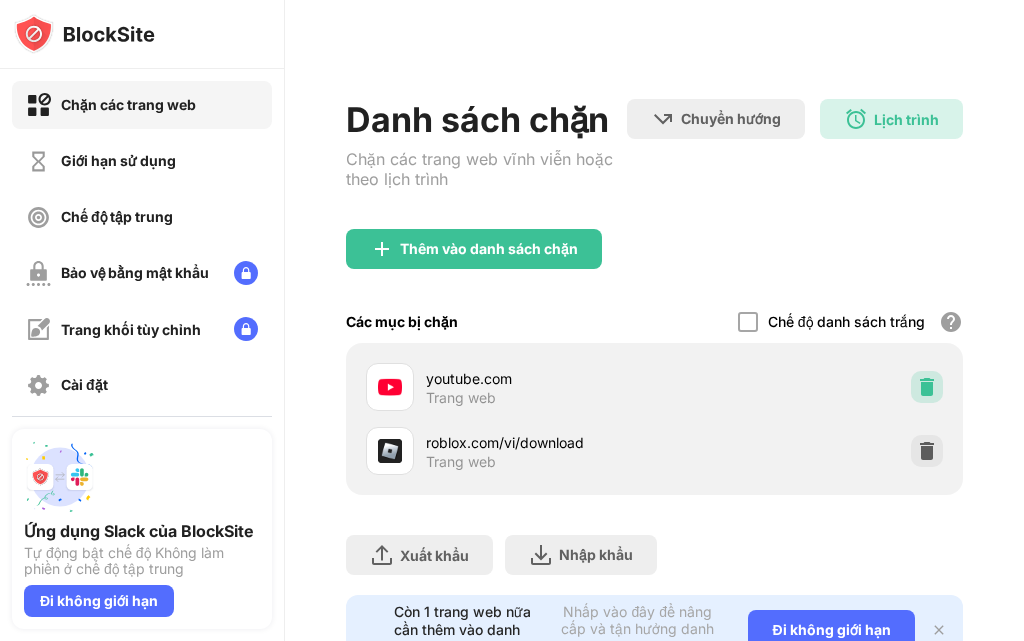 click at bounding box center [927, 387] 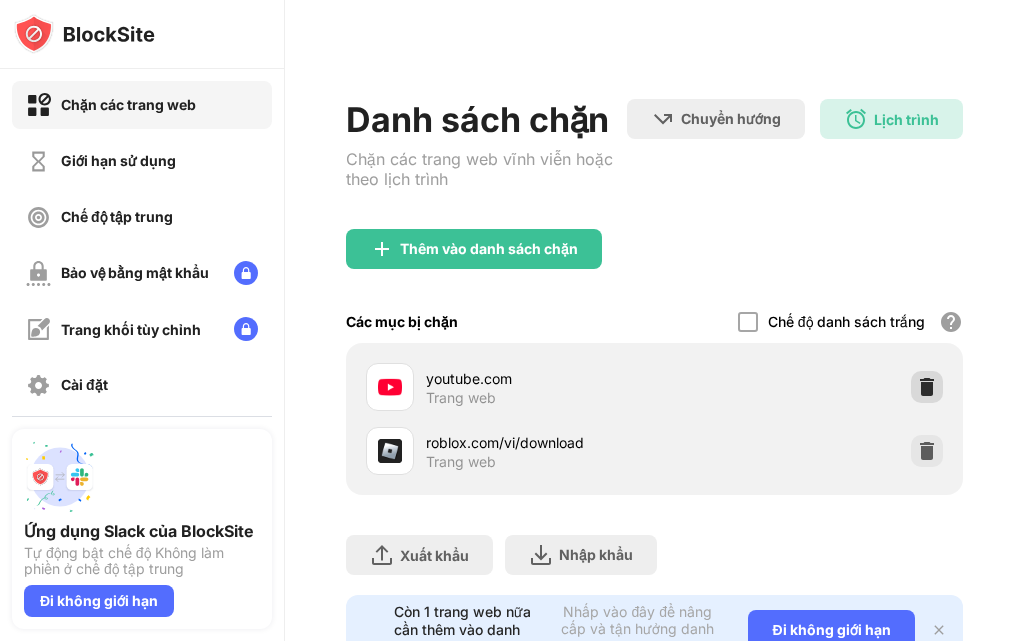 click at bounding box center [927, 387] 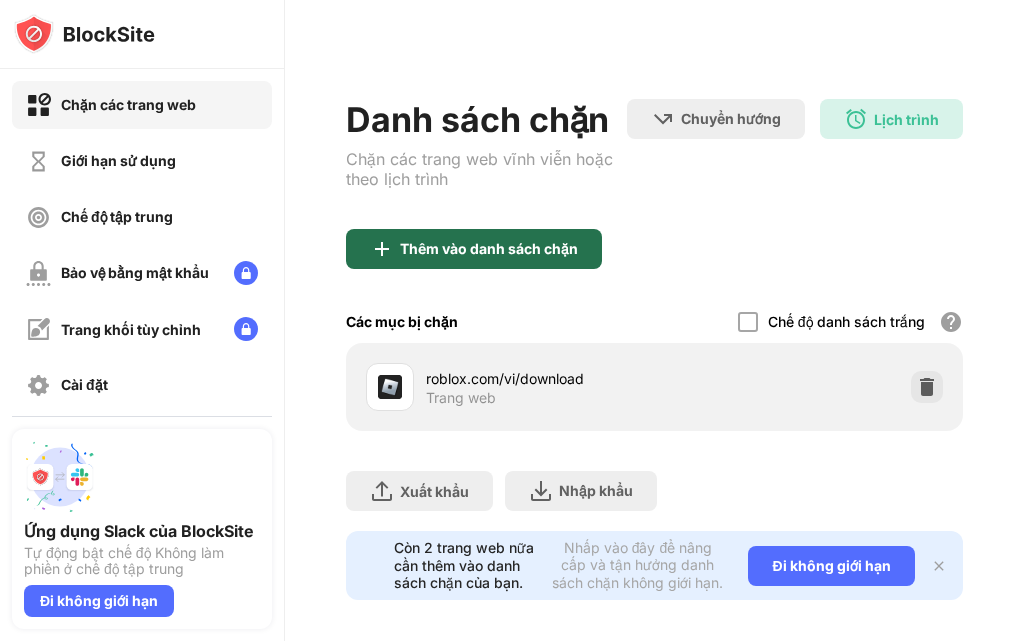 click on "Thêm vào danh sách chặn" at bounding box center [489, 248] 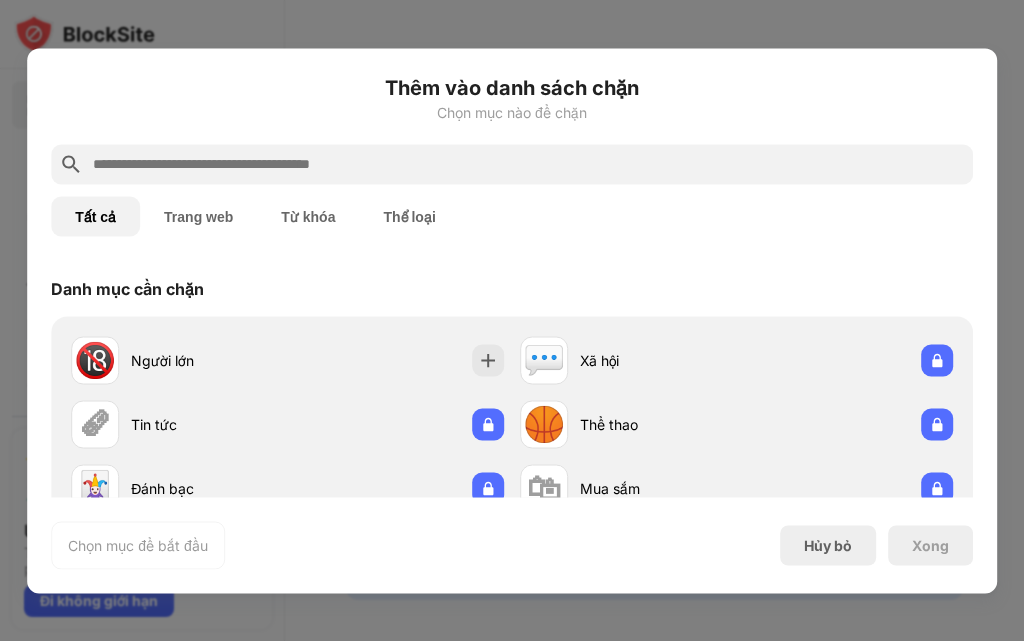 click on "Trang web" at bounding box center [198, 216] 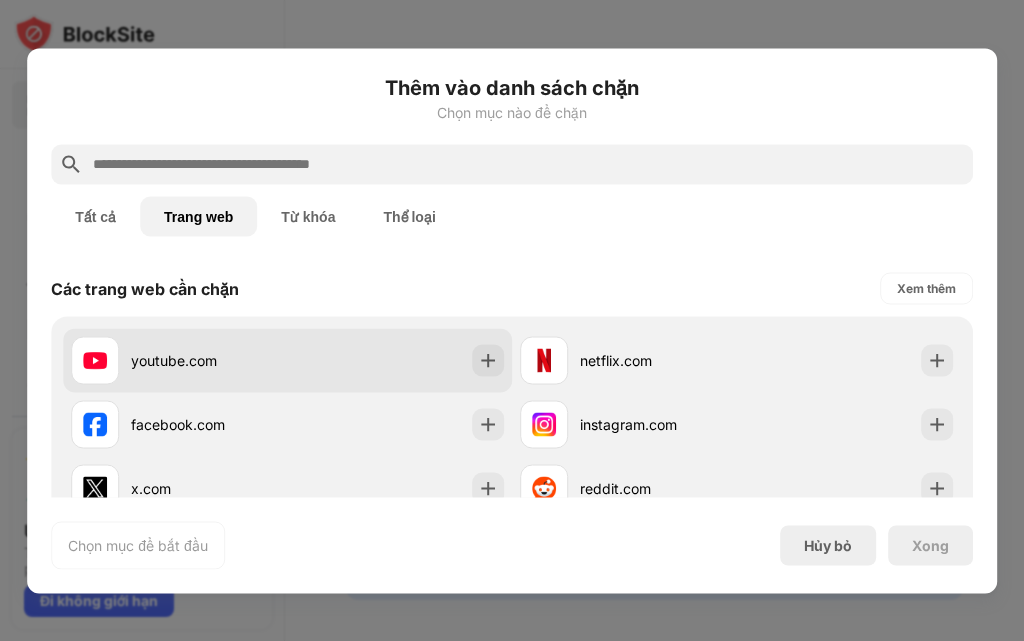 click on "youtube.com" at bounding box center [209, 360] 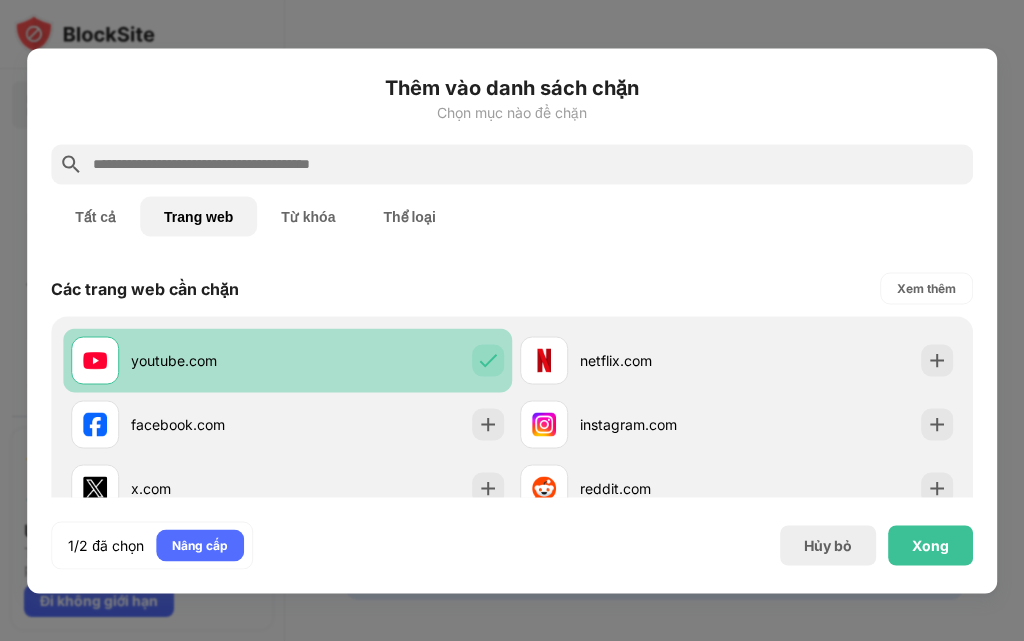 click on "youtube.com" at bounding box center (209, 360) 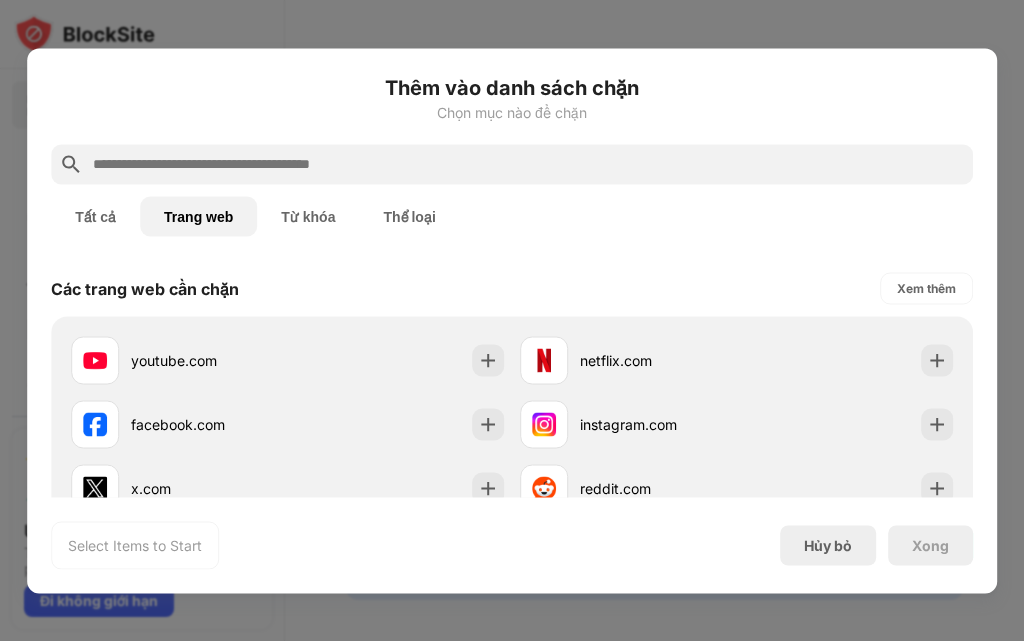 scroll, scrollTop: 0, scrollLeft: 0, axis: both 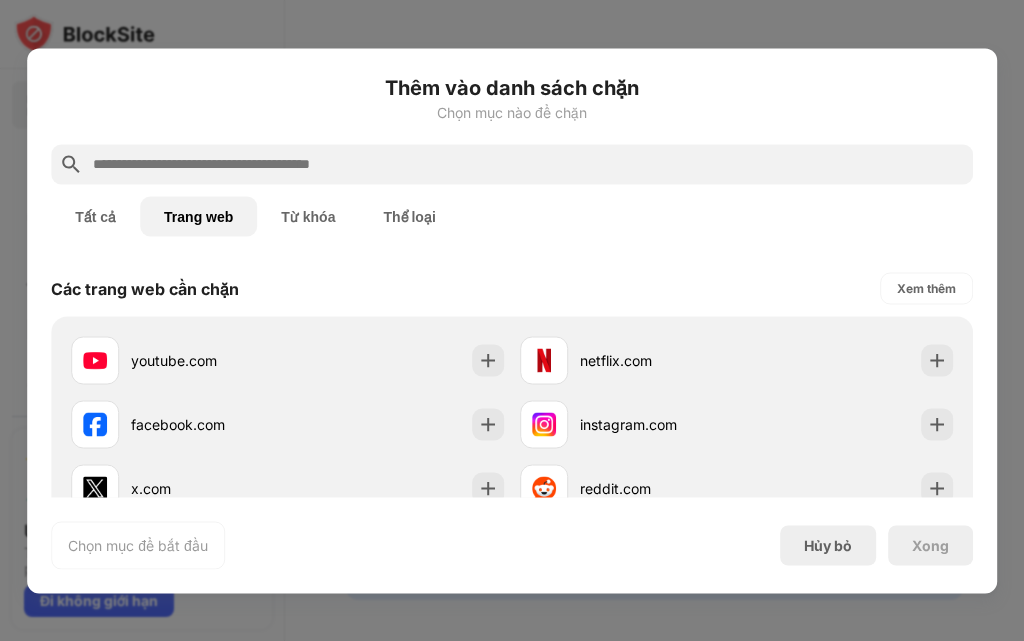 click on "Thêm vào danh sách chặn Chọn mục nào để chặn Tất cả Trang web Từ khóa Thể loại Các trang web cần chặn Xem thêm youtube.com netflix.com facebook.com instagram.com x.com reddit.com tiktok.com amazon.com buzzfeed.com pinterest.com Các trang web bạn truy cập nhiều nhất See more youtube.com 1839 visits google.com 208 visits facebook.com 142 visits sachmem.net 141 visits chatgpt.com 85 visits nhaccuatui.com 83 visits vi.duolingo.com 41 visits poki.com 37 visits duolingo.com 35 visits ai-hay.vn 23 visits Chọn mục để bắt đầu Hủy bỏ Xong" at bounding box center [512, 320] 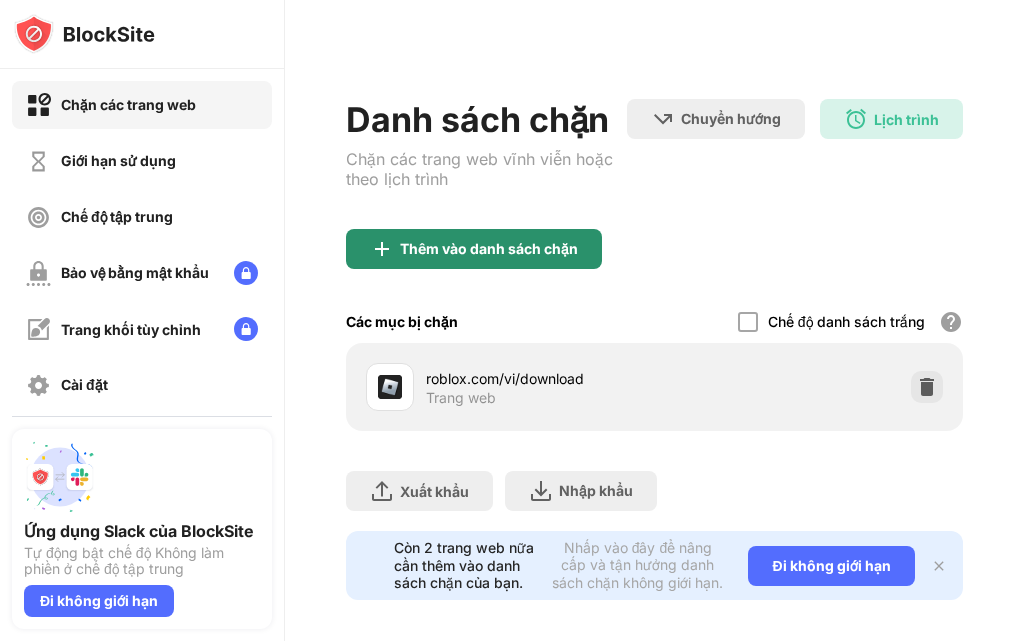 click on "Thêm vào danh sách chặn" at bounding box center (489, 248) 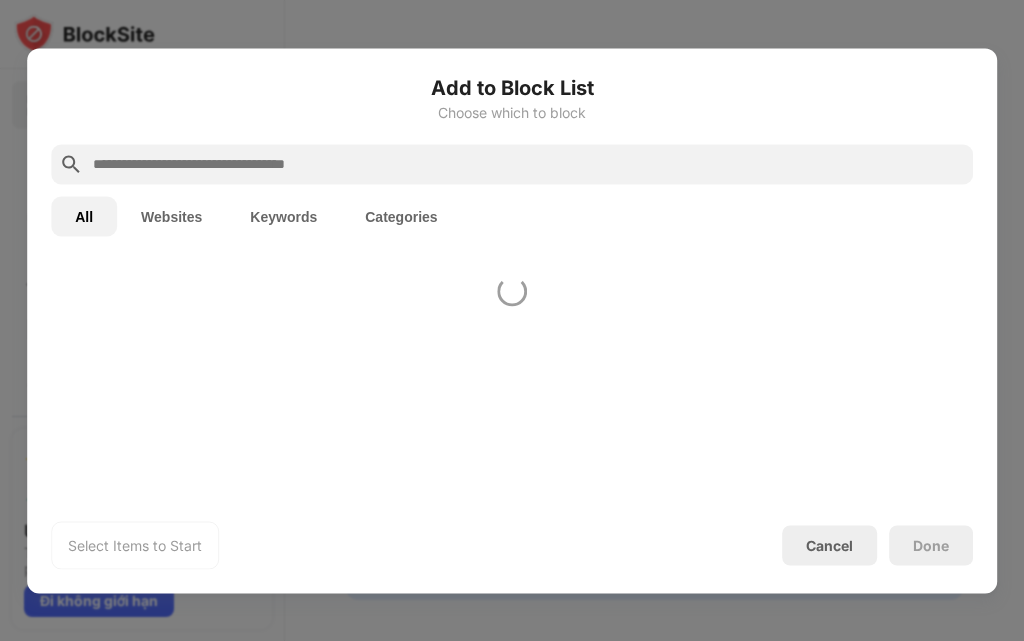 scroll, scrollTop: 0, scrollLeft: 0, axis: both 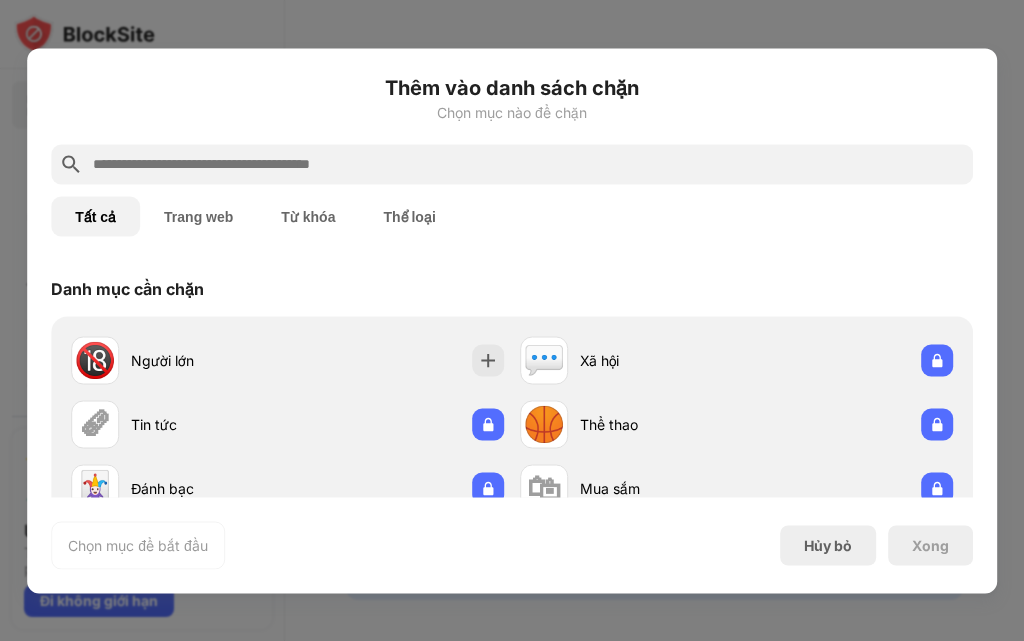 click on "Trang web" at bounding box center [198, 216] 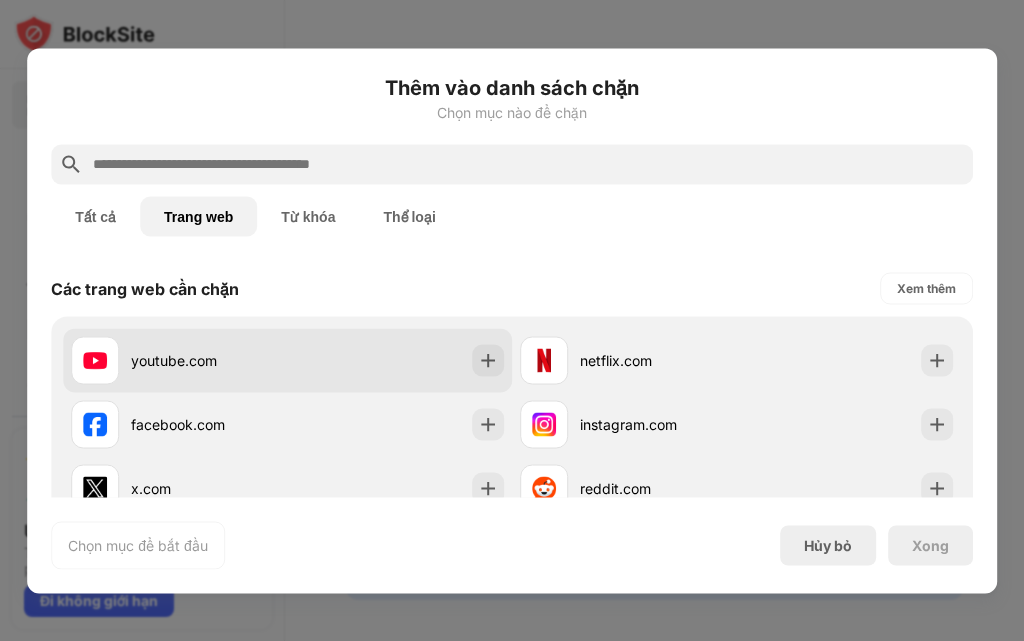 click on "youtube.com" at bounding box center (174, 360) 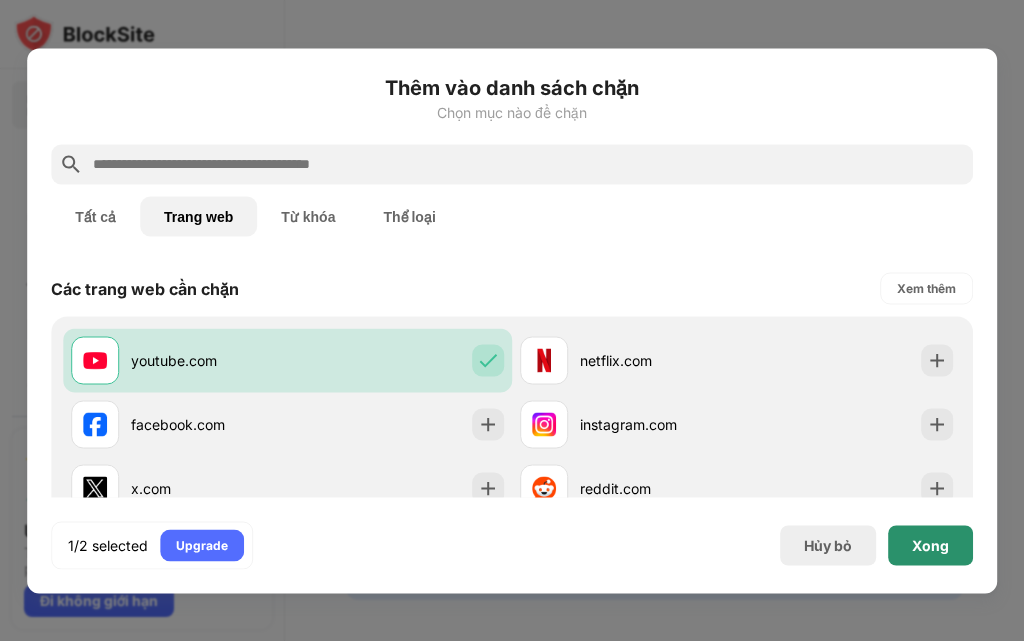 click on "Xong" at bounding box center (930, 544) 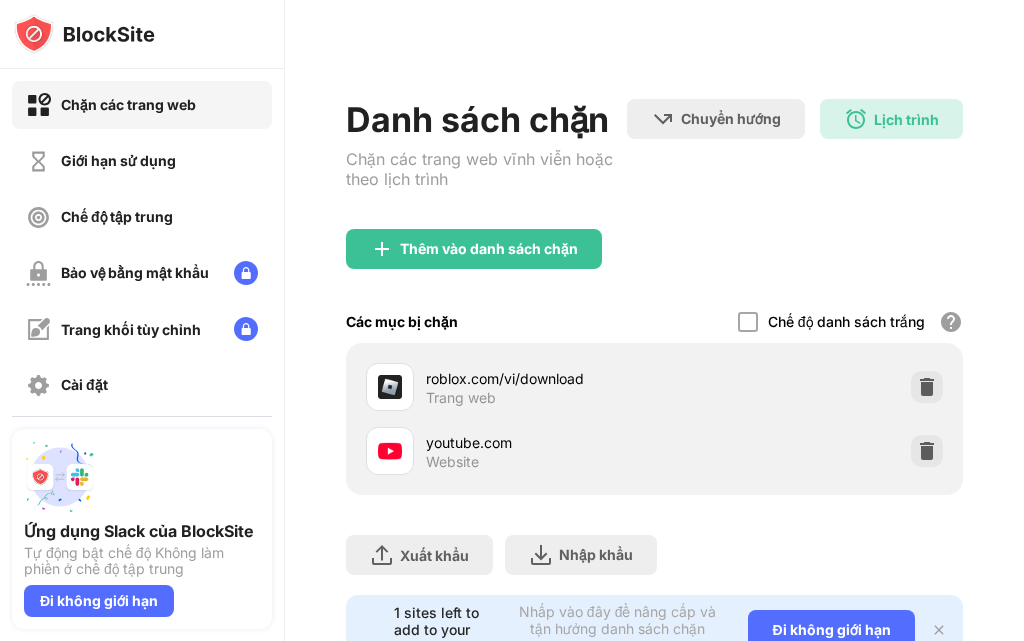 scroll, scrollTop: 290, scrollLeft: 0, axis: vertical 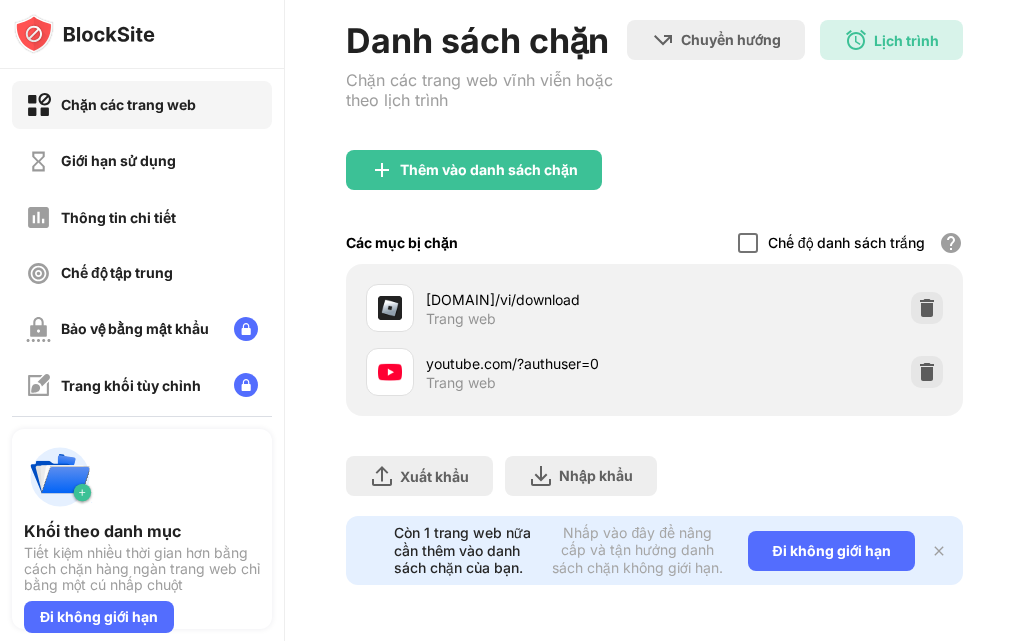 click at bounding box center [748, 243] 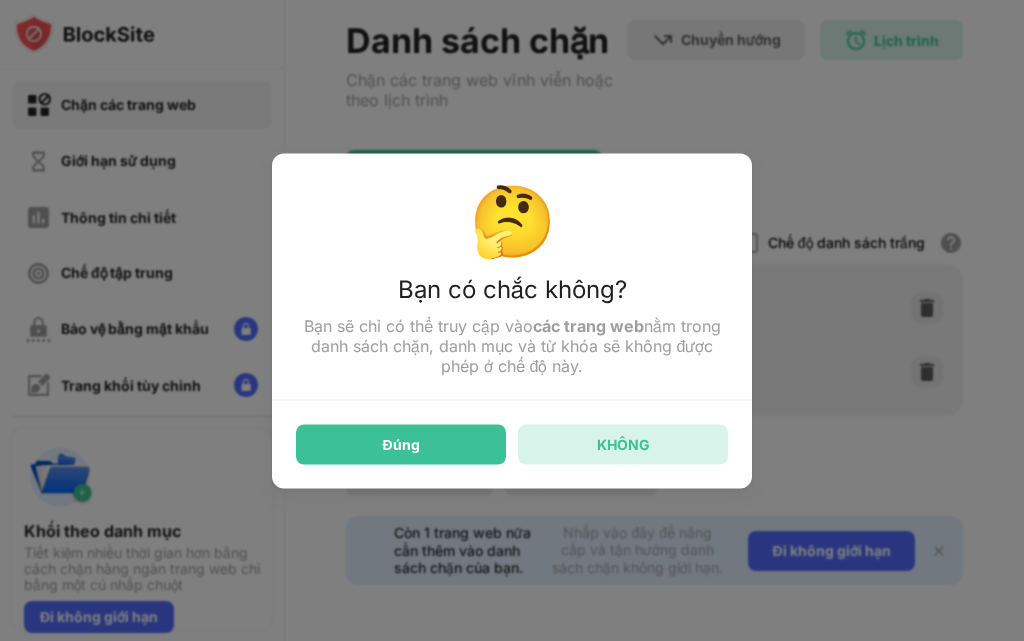 drag, startPoint x: 617, startPoint y: 443, endPoint x: 640, endPoint y: 426, distance: 28.600698 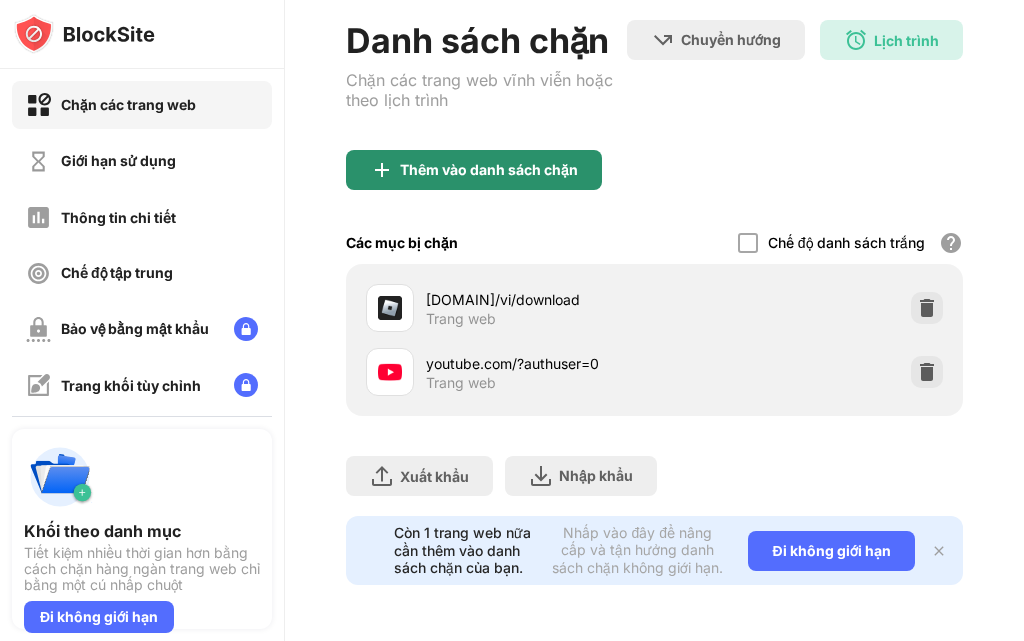 click on "Thêm vào danh sách chặn" at bounding box center (474, 170) 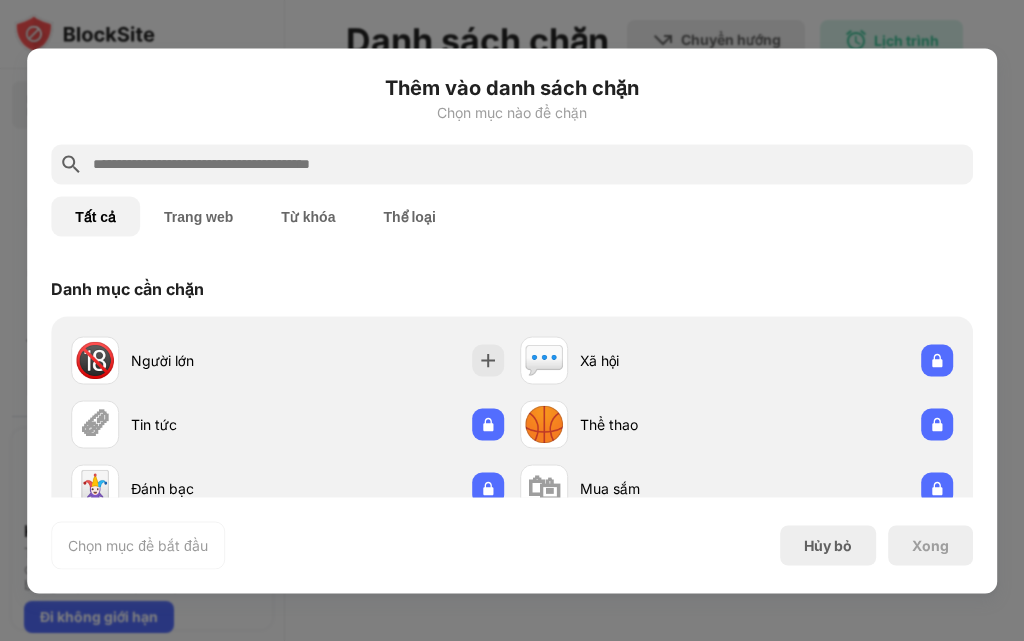 scroll, scrollTop: 0, scrollLeft: 0, axis: both 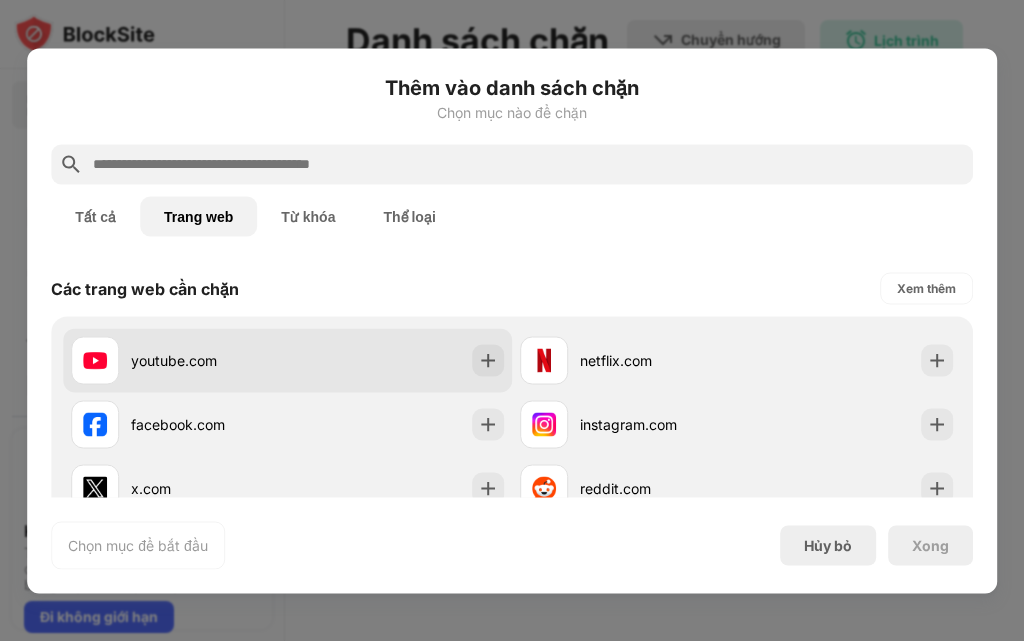 click on "youtube.com" at bounding box center [174, 360] 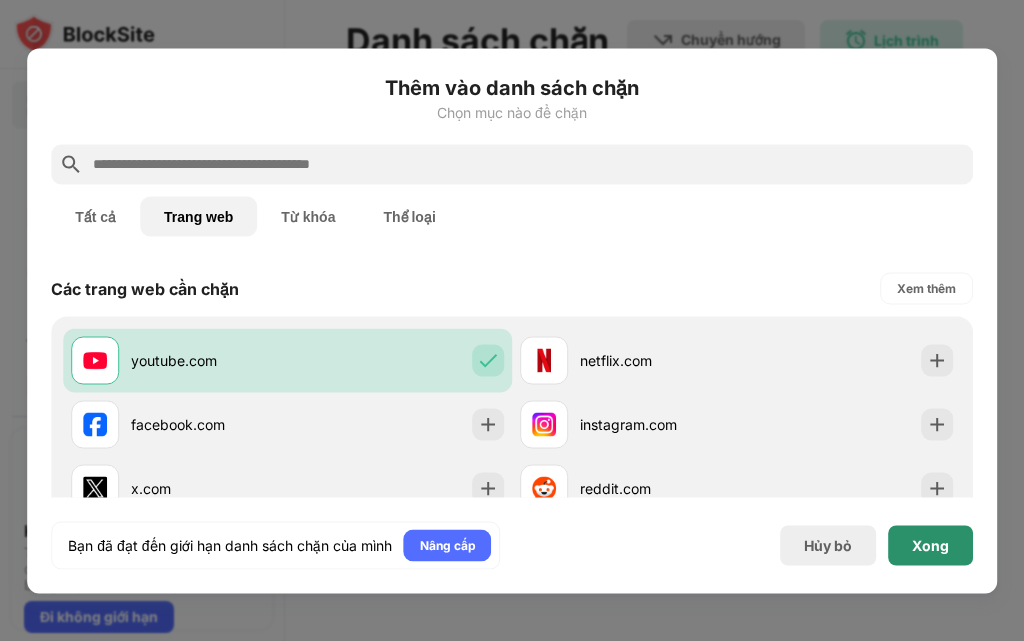 click on "Xong" at bounding box center [930, 545] 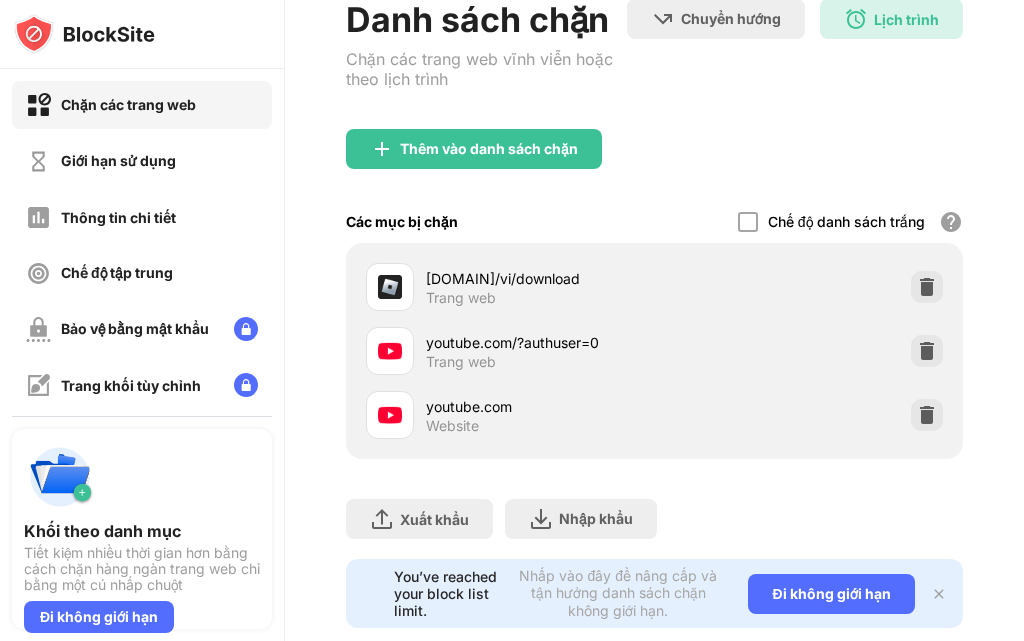 scroll, scrollTop: 300, scrollLeft: 0, axis: vertical 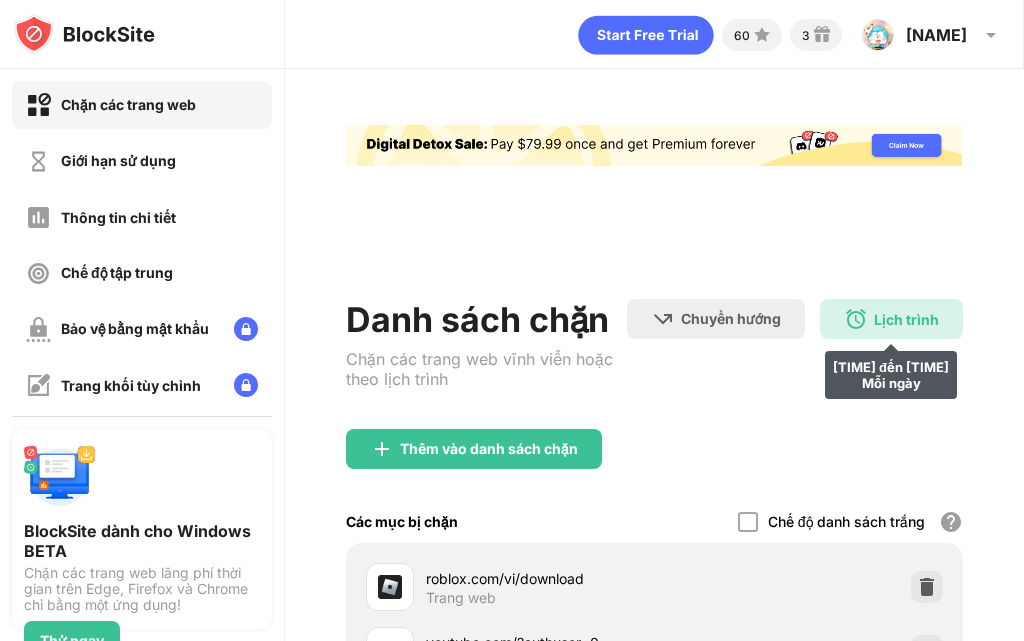click on "Lịch trình [TIME] đến [TIME] Mỗi ngày" at bounding box center [891, 319] 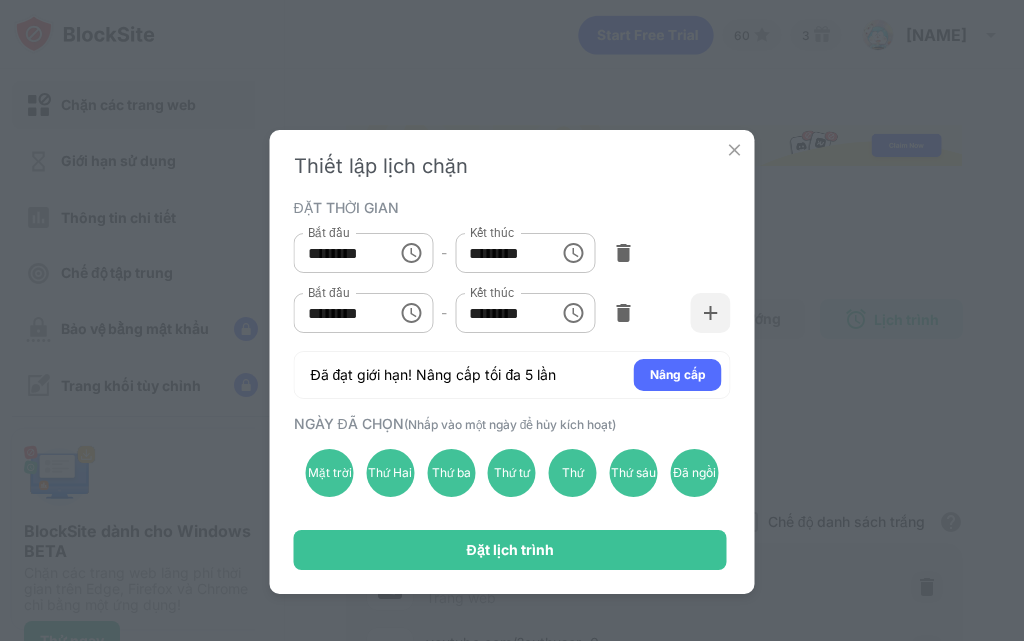 click on "********" at bounding box center [500, 253] 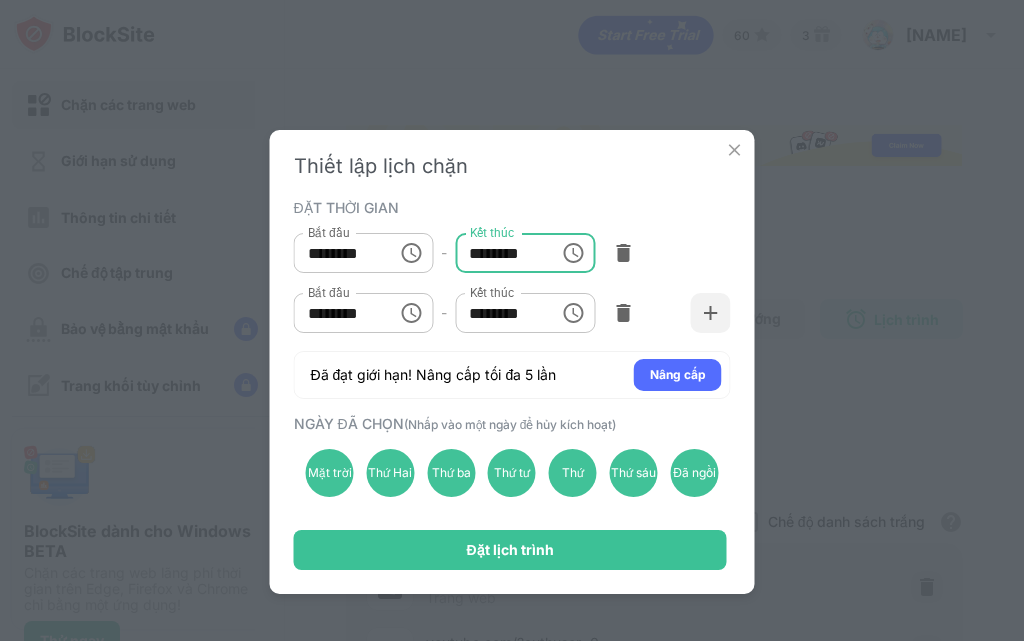 click on "********" at bounding box center (339, 253) 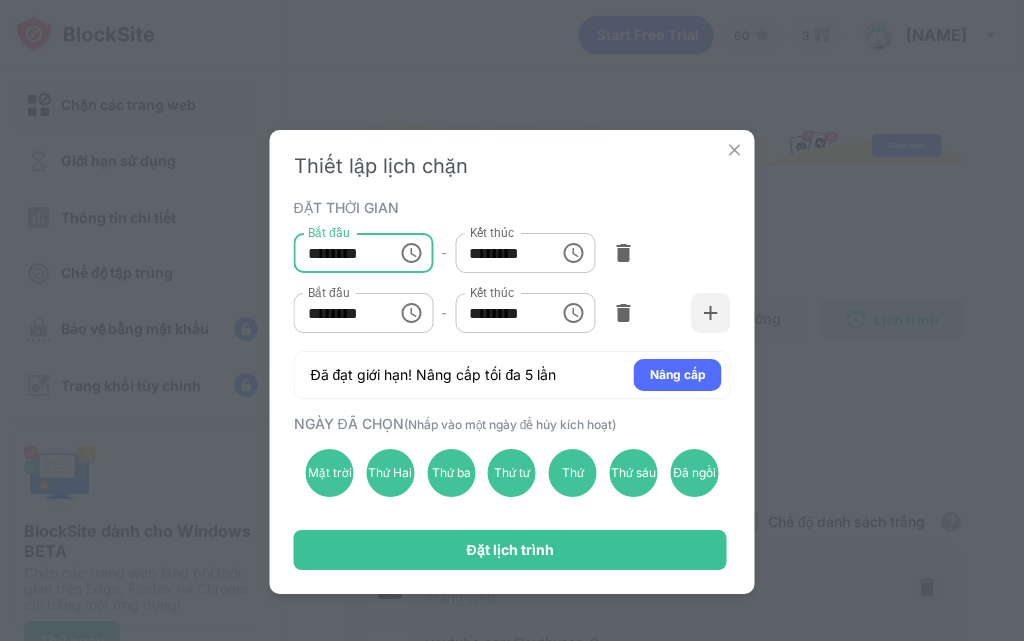 click on "********" at bounding box center [339, 253] 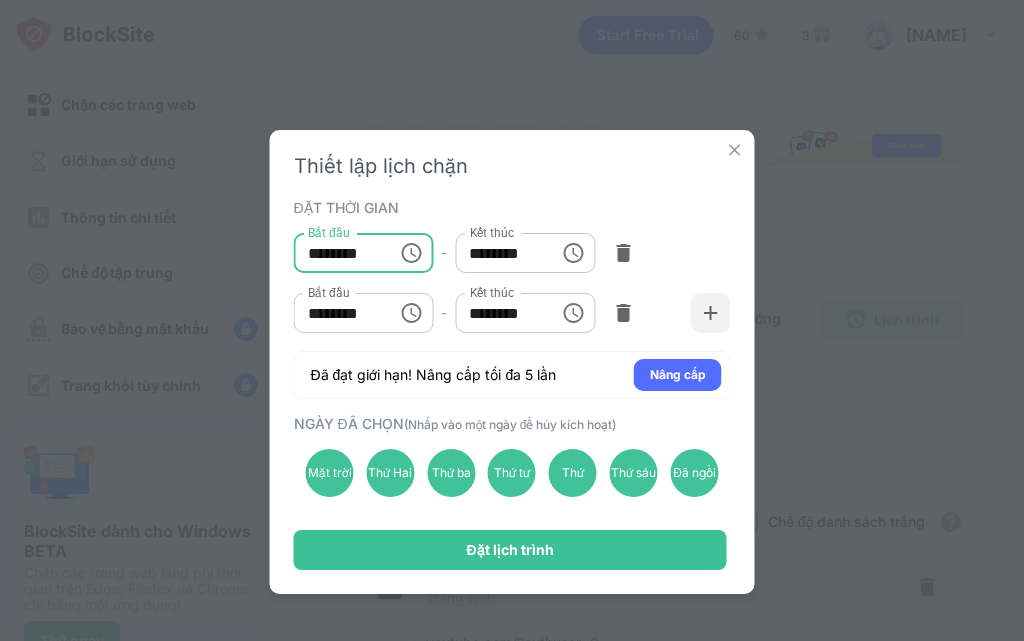 type on "********" 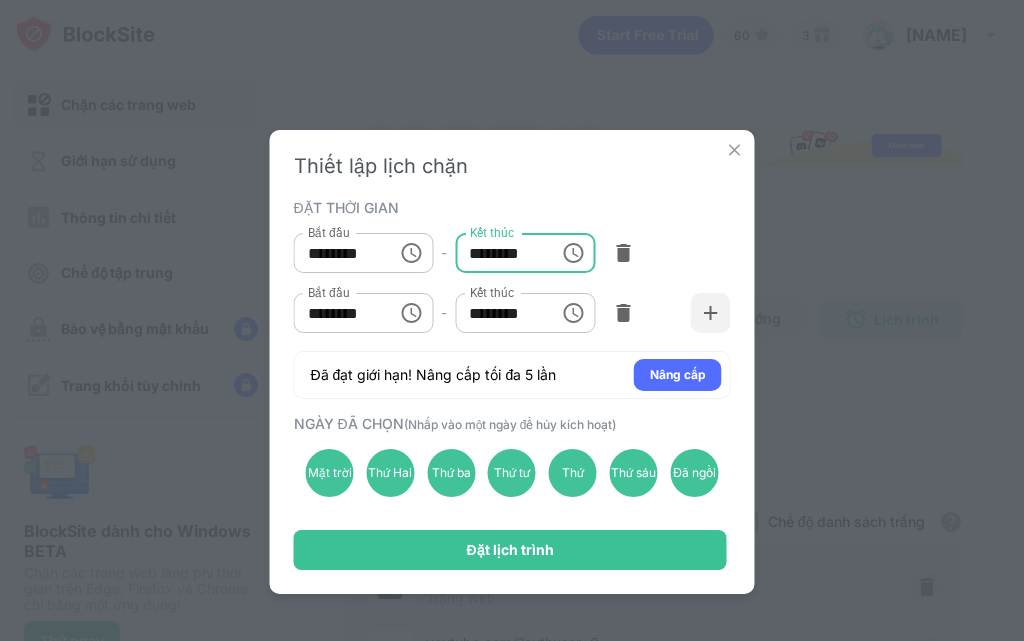 click on "********" at bounding box center (500, 253) 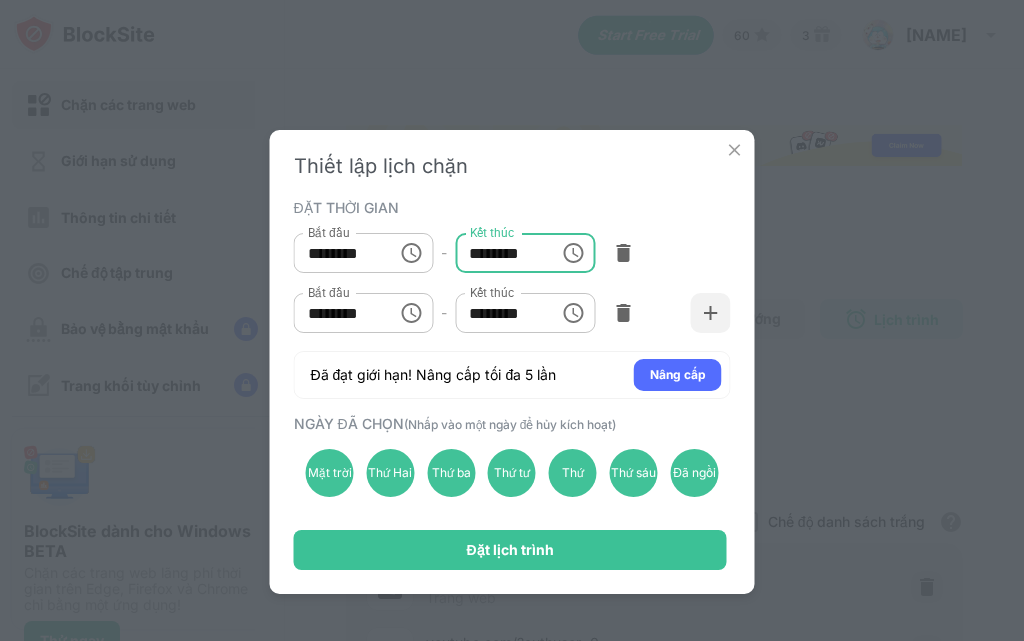 click on "********" at bounding box center [500, 253] 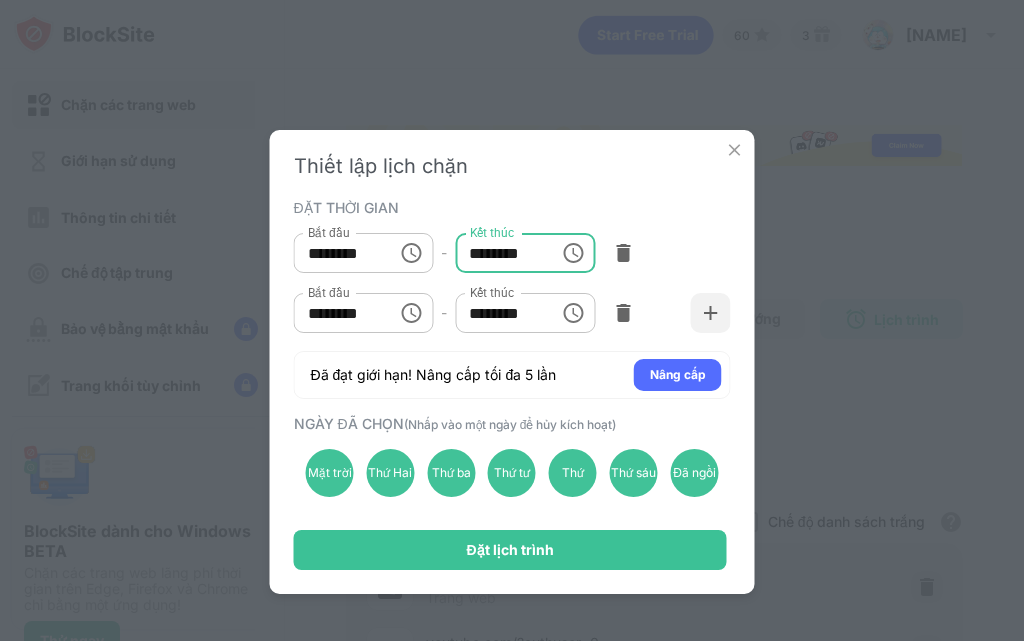 type on "********" 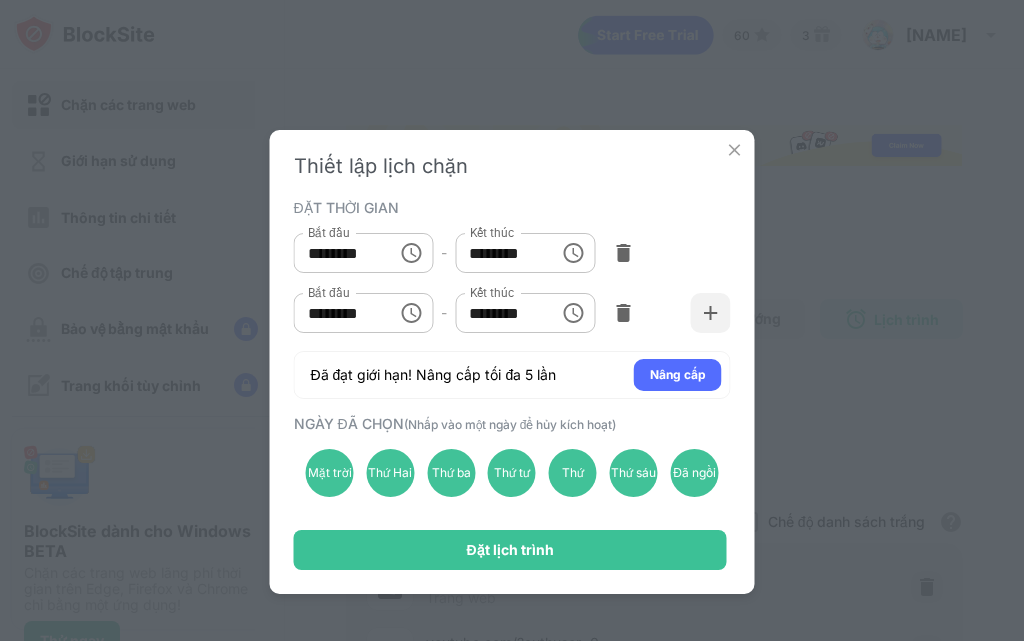 drag, startPoint x: 390, startPoint y: 313, endPoint x: 368, endPoint y: 316, distance: 22.203604 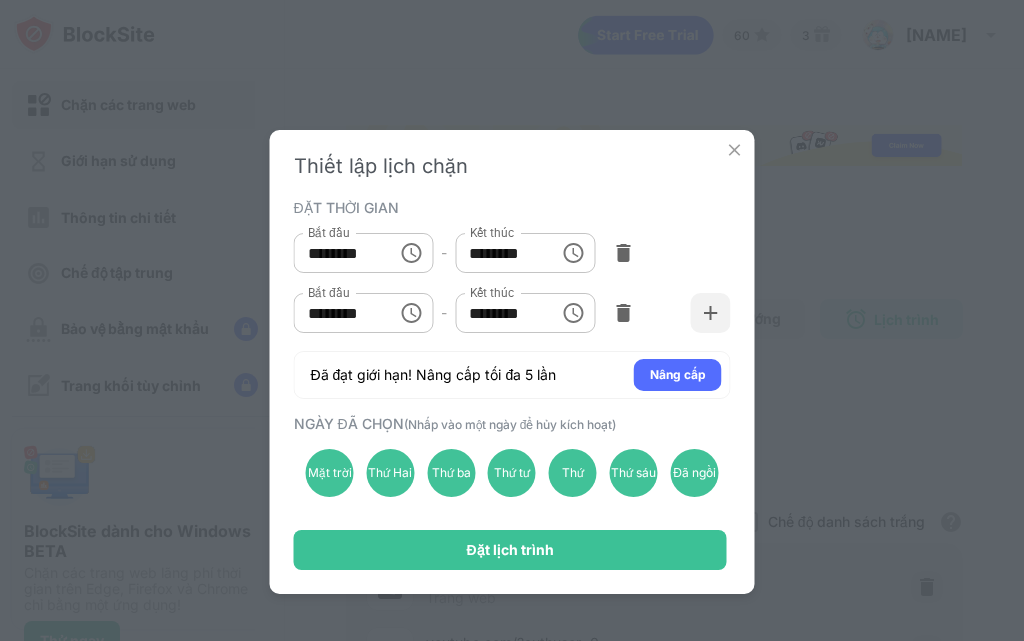 click on "******** Bắt đầu" at bounding box center [364, 313] 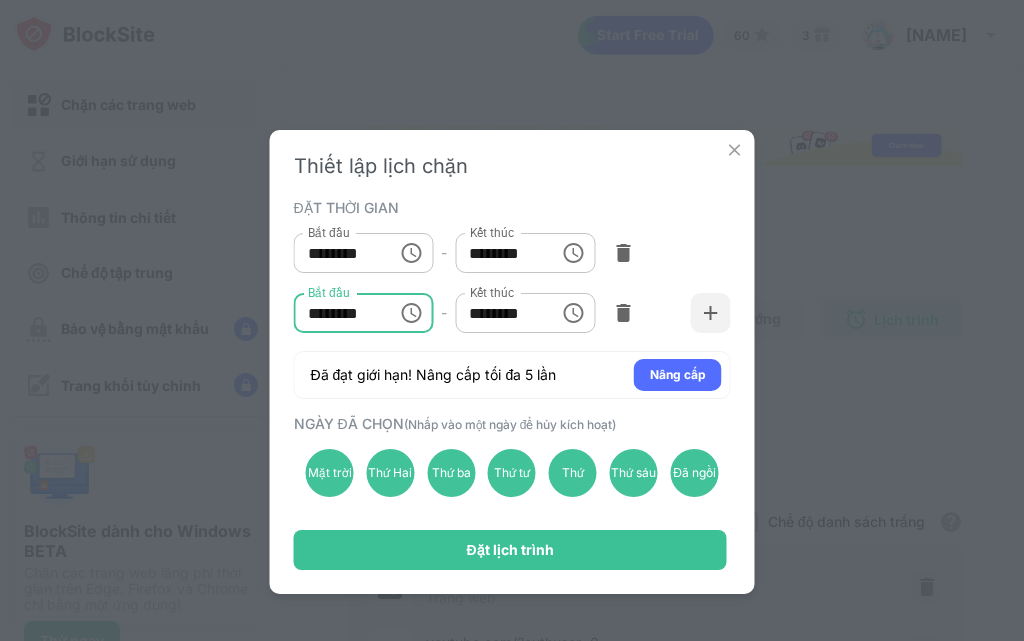 drag, startPoint x: 322, startPoint y: 303, endPoint x: 322, endPoint y: 316, distance: 13 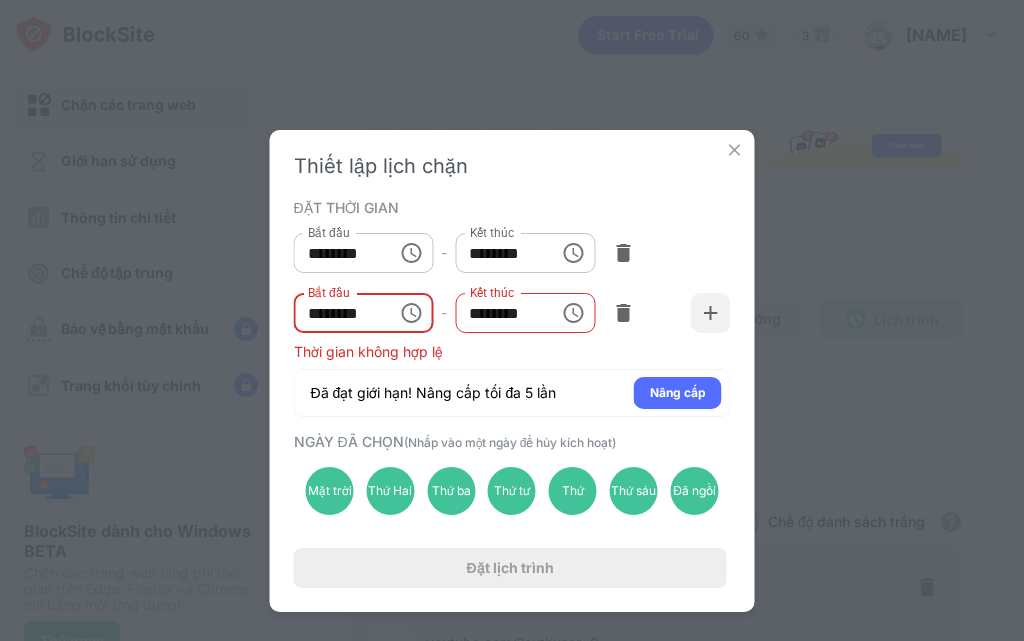 click on "********" at bounding box center [339, 313] 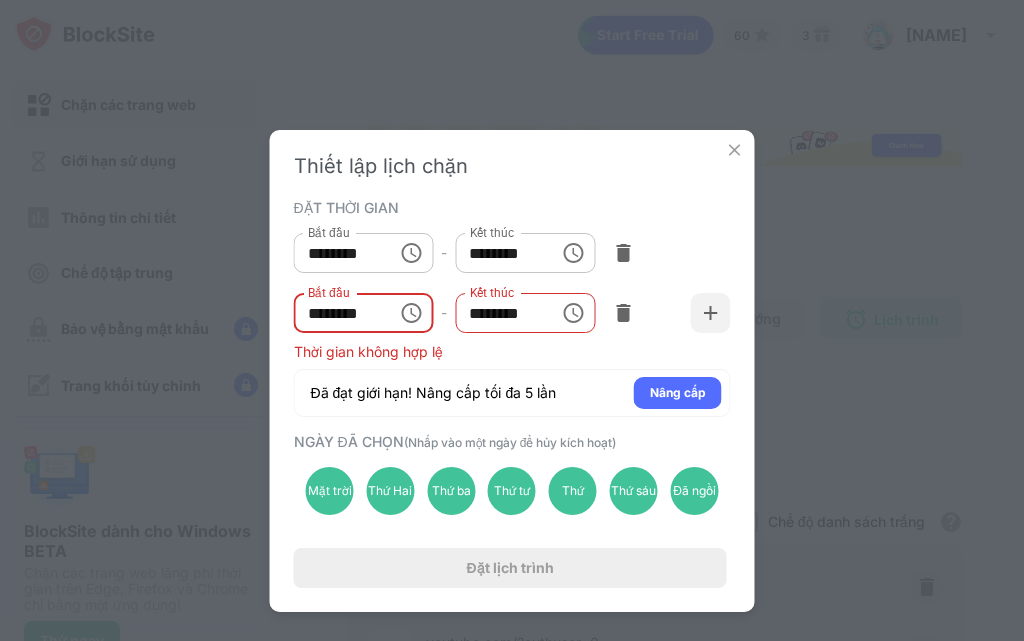 click on "********" at bounding box center (339, 313) 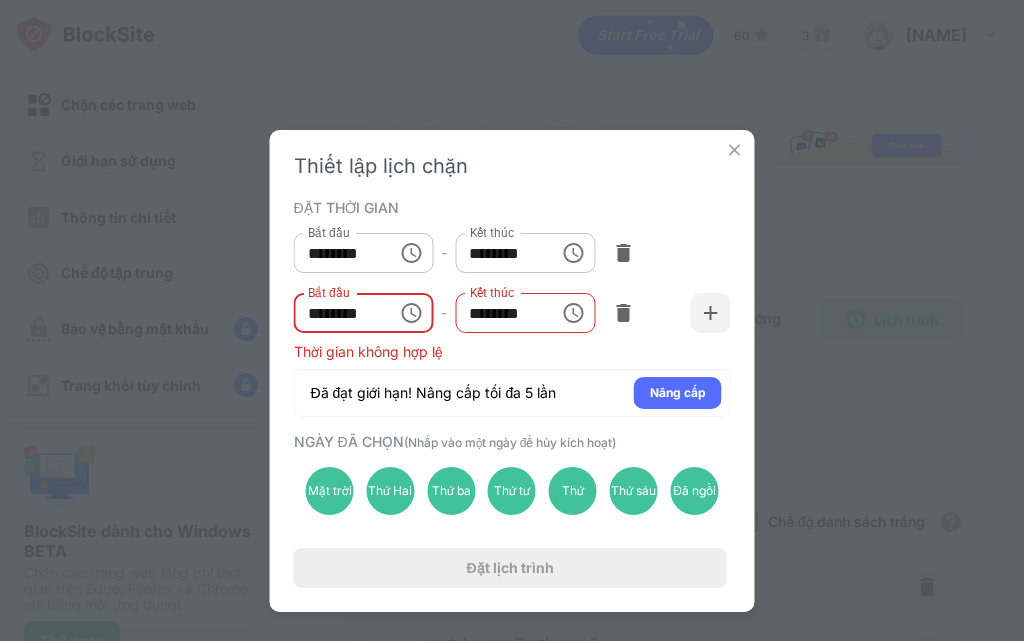 click on "********" at bounding box center [339, 313] 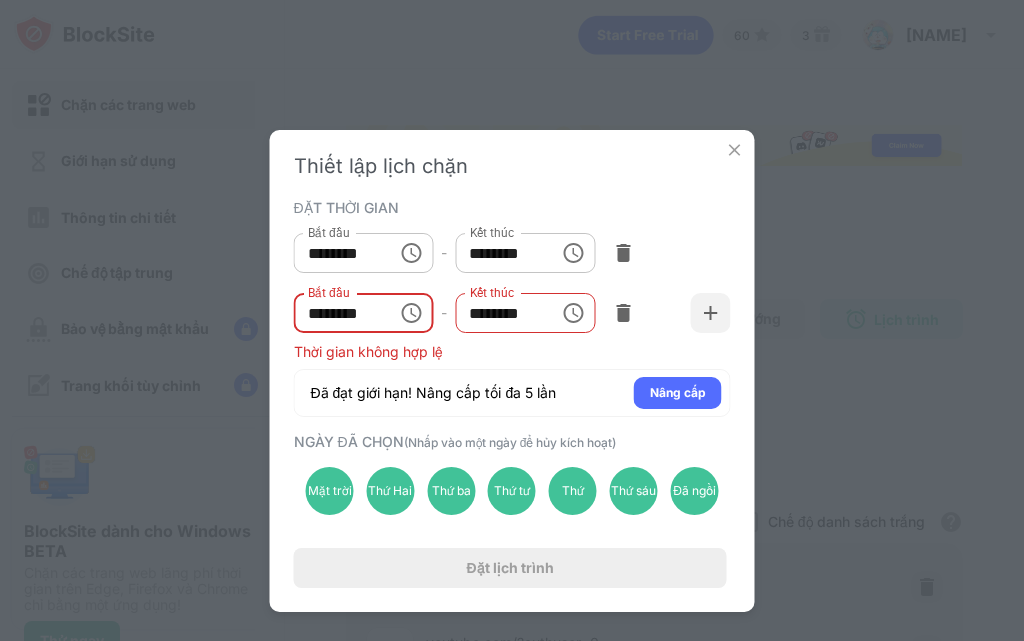 click 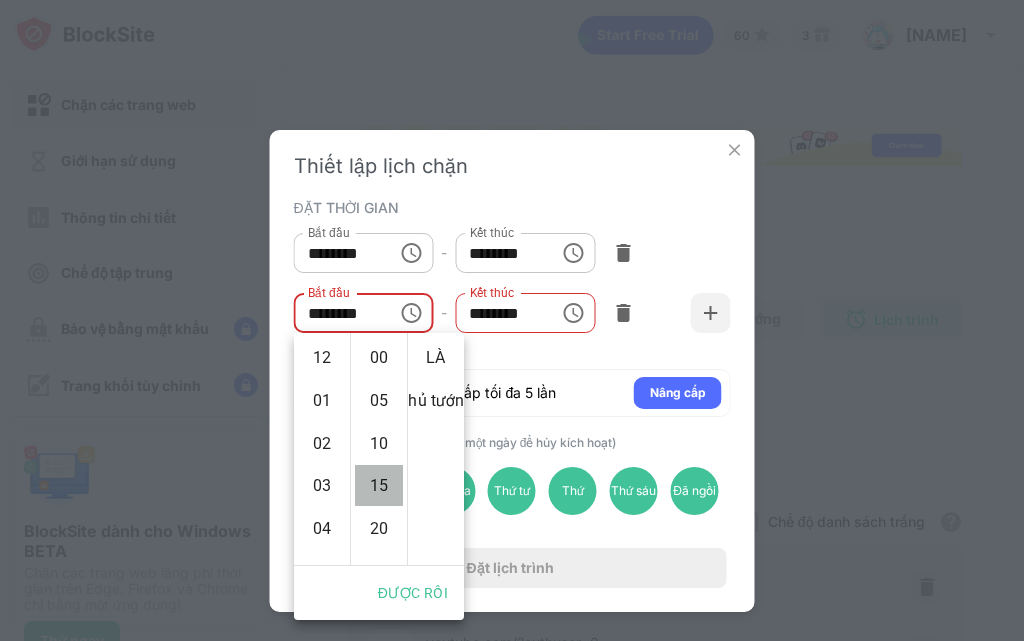 click on "15" at bounding box center (379, 485) 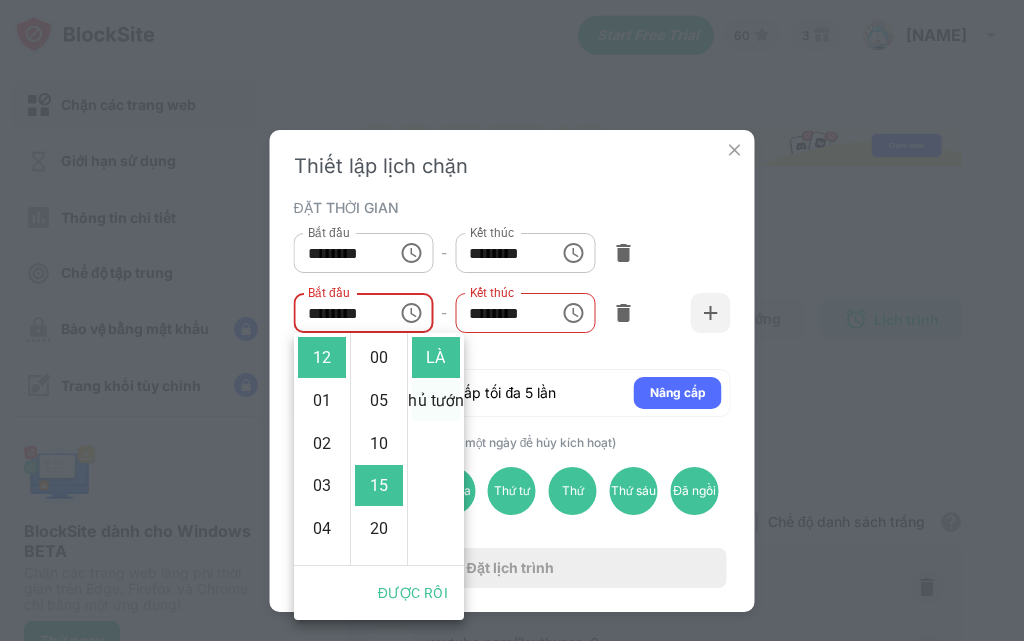scroll, scrollTop: 128, scrollLeft: 0, axis: vertical 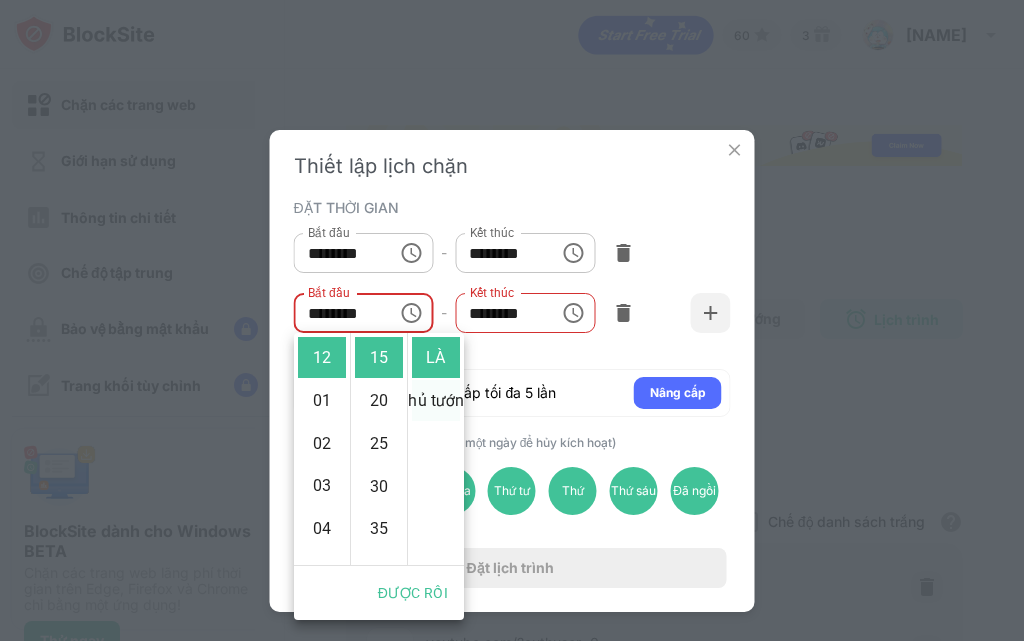 click on "Thủ tướng" at bounding box center (435, 400) 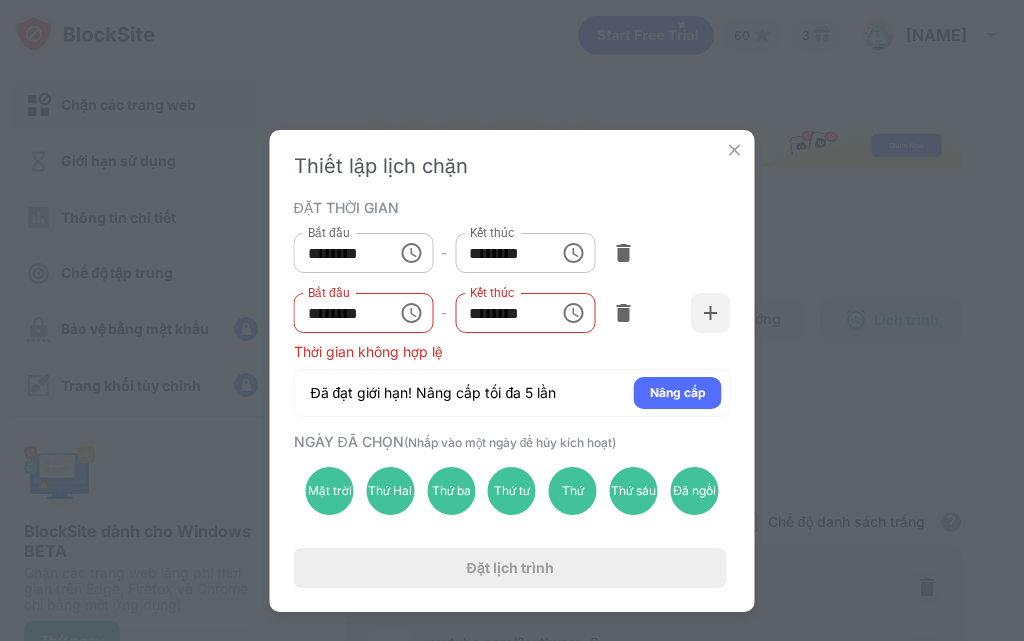 scroll, scrollTop: 0, scrollLeft: 0, axis: both 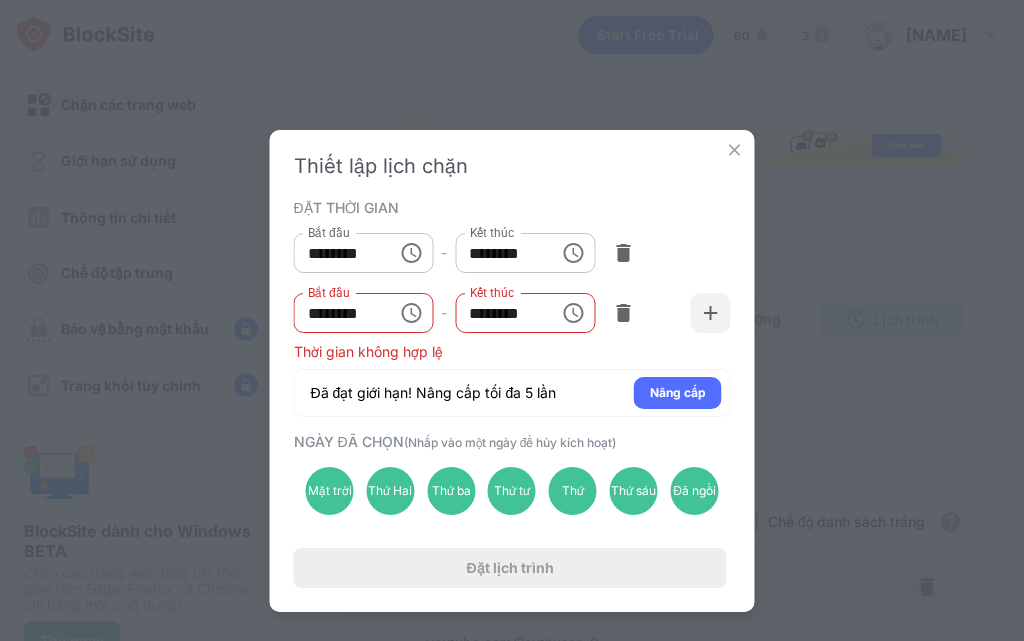 click on "********" at bounding box center [339, 313] 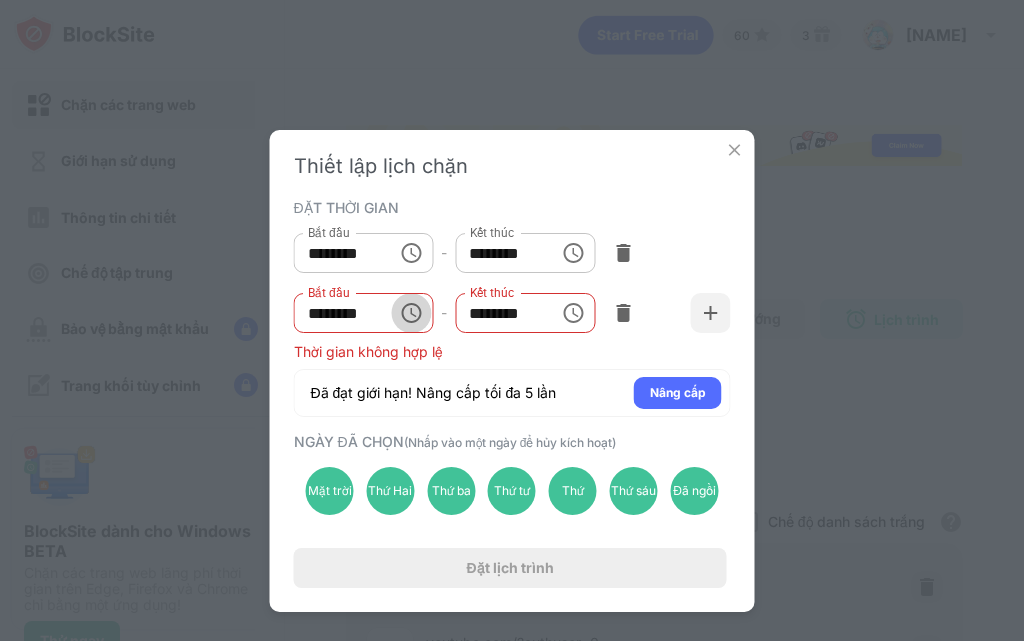 click 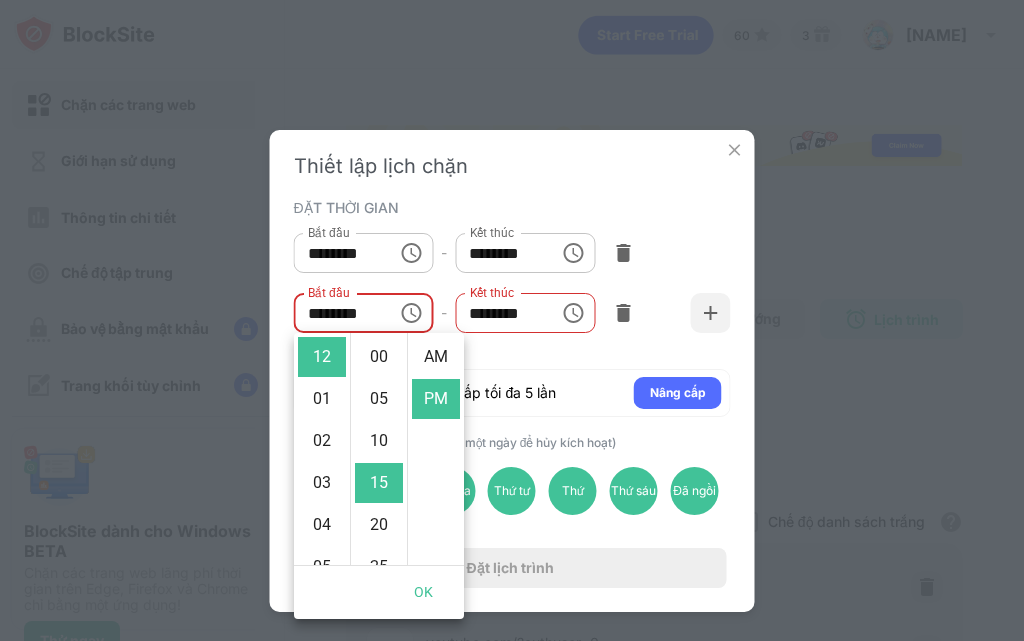 scroll, scrollTop: 126, scrollLeft: 0, axis: vertical 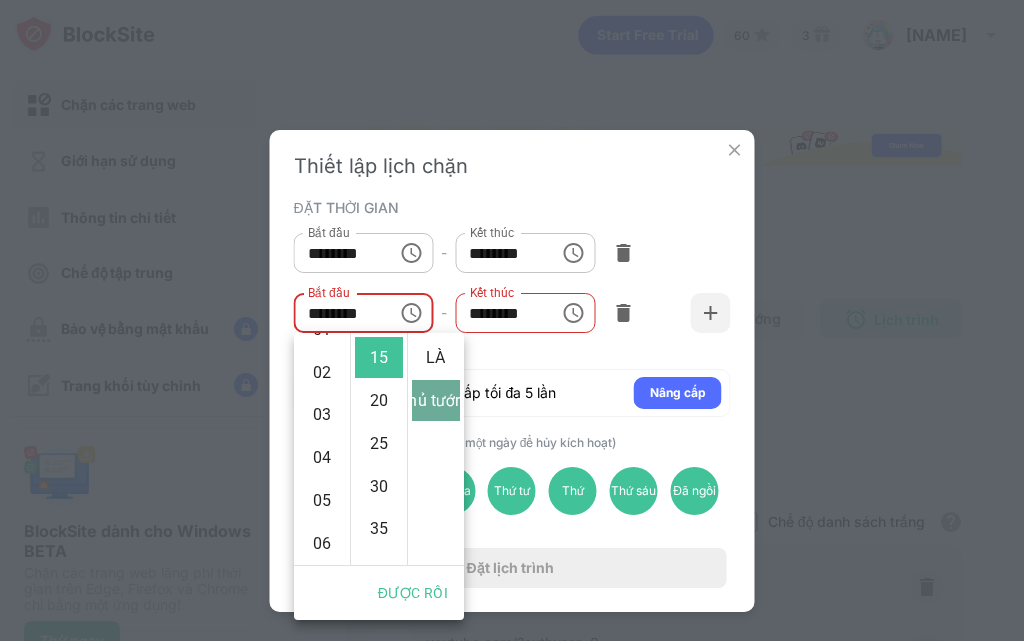 click on "Thủ tướng" at bounding box center [435, 400] 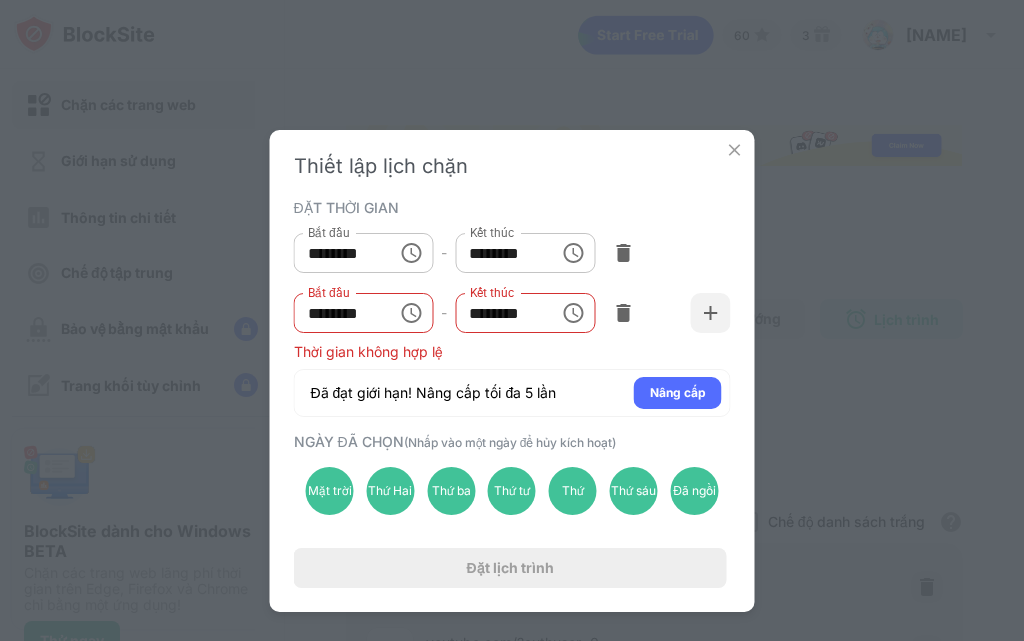 scroll, scrollTop: 0, scrollLeft: 0, axis: both 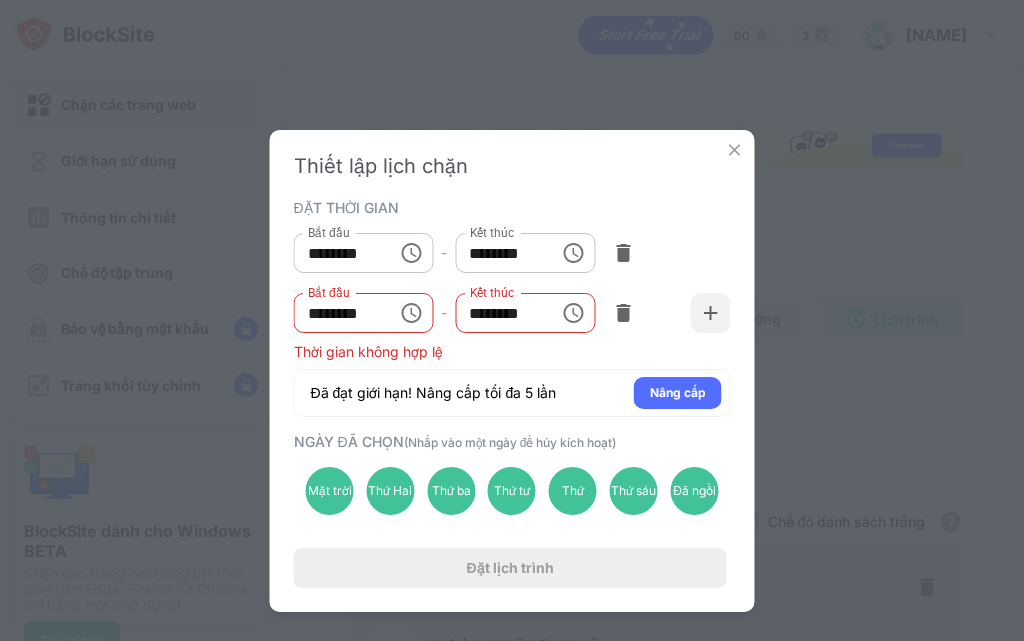 click on "******** Bắt đầu" at bounding box center (364, 313) 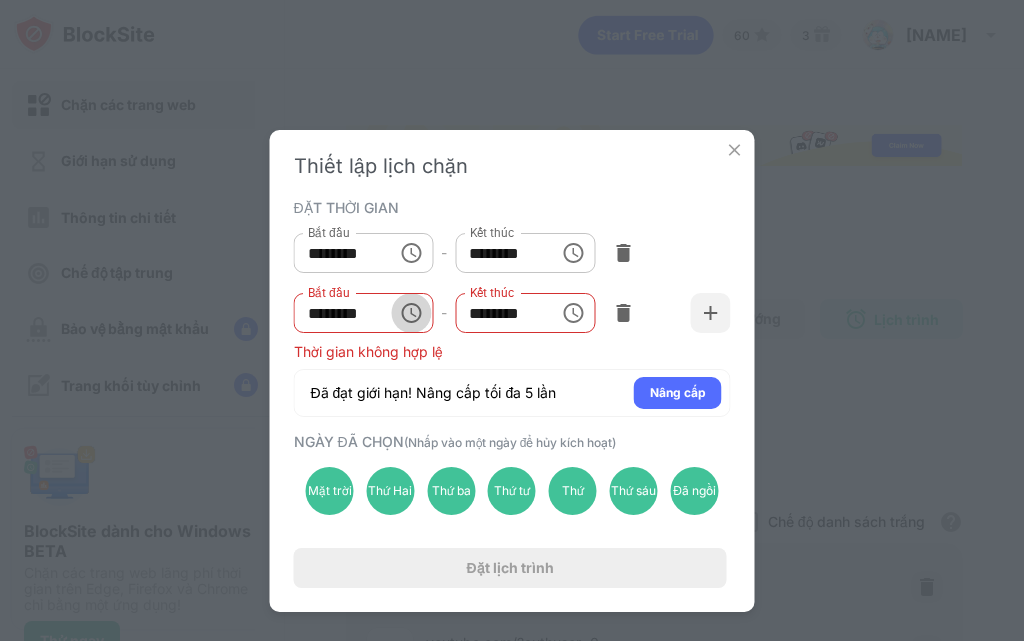 click 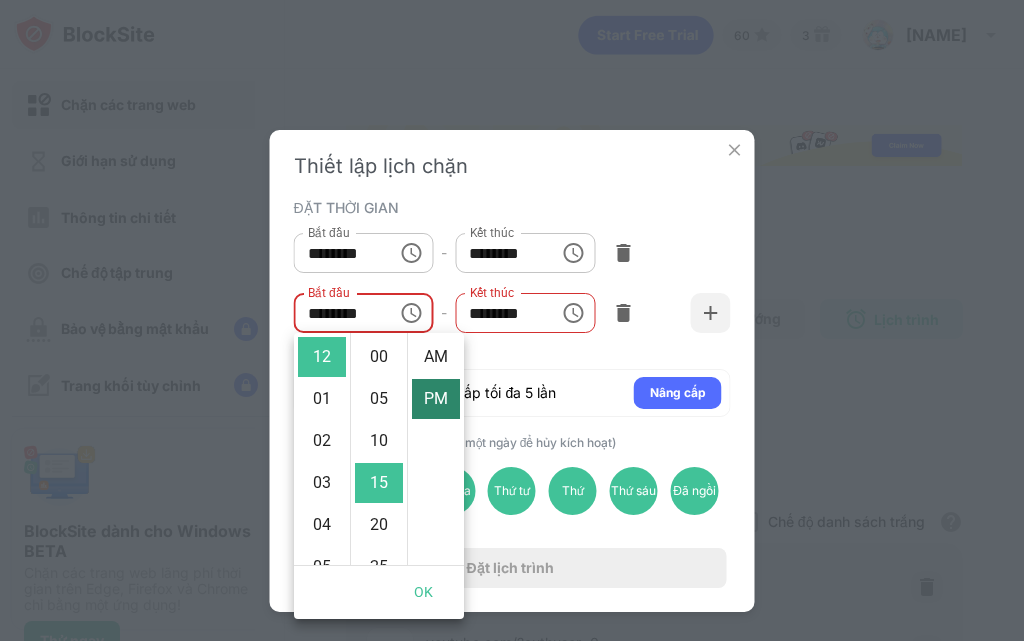 scroll, scrollTop: 126, scrollLeft: 0, axis: vertical 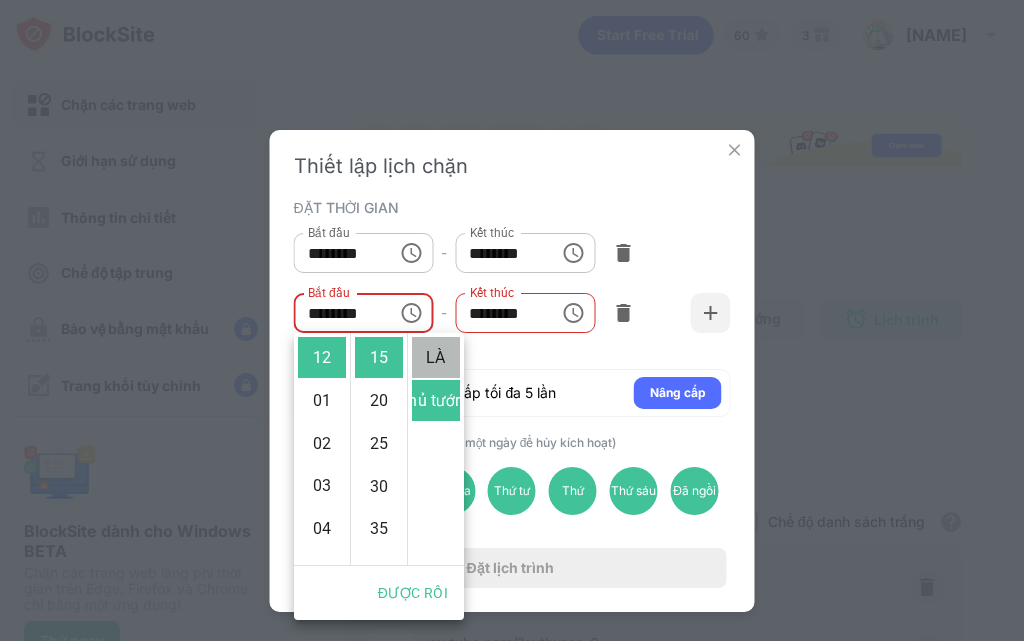 click on "LÀ" at bounding box center [436, 357] 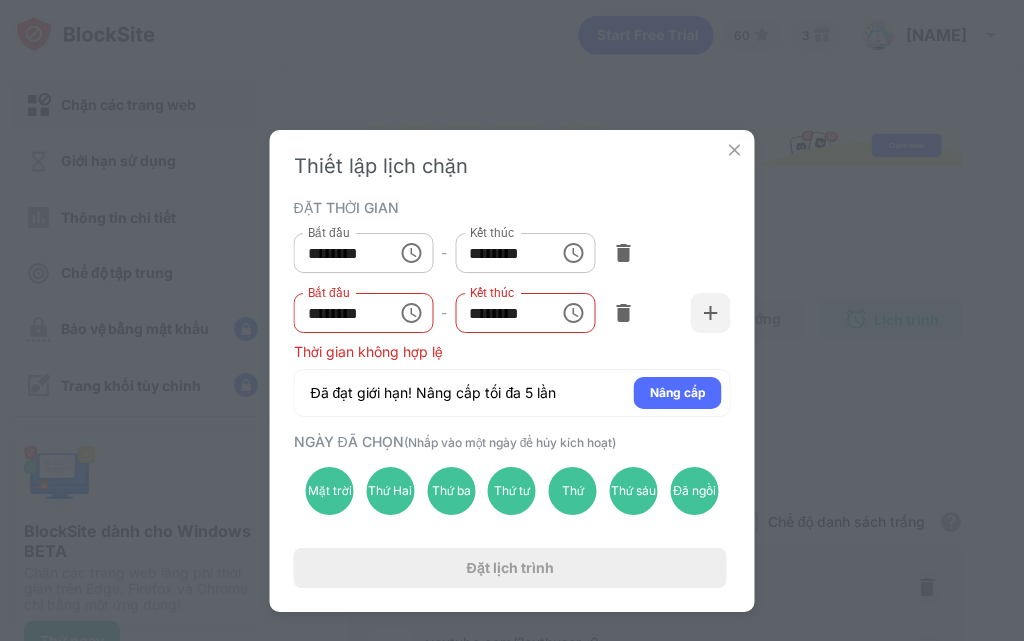 click 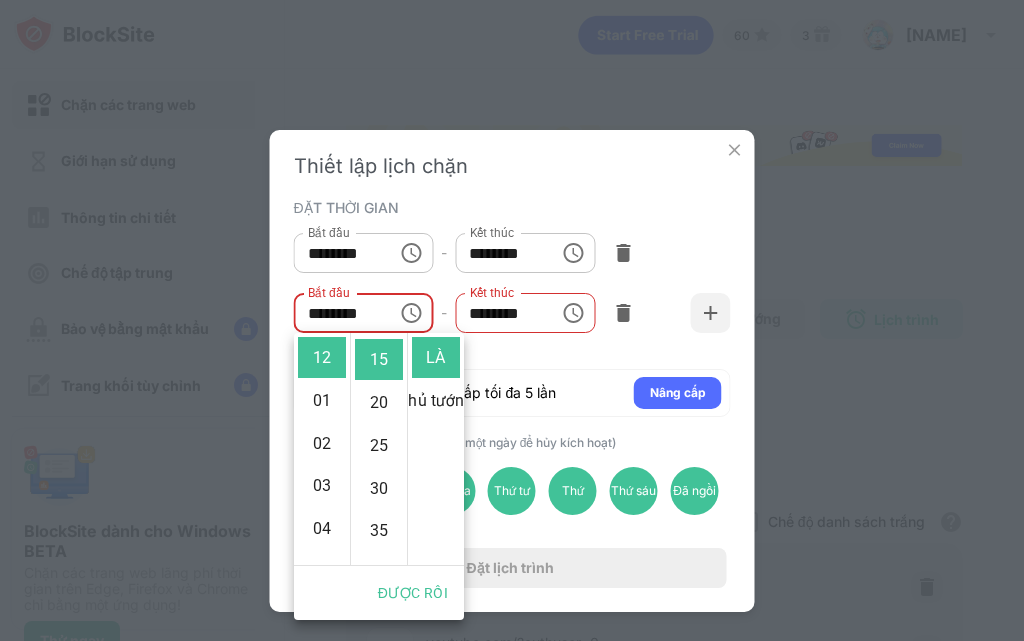 scroll, scrollTop: 128, scrollLeft: 0, axis: vertical 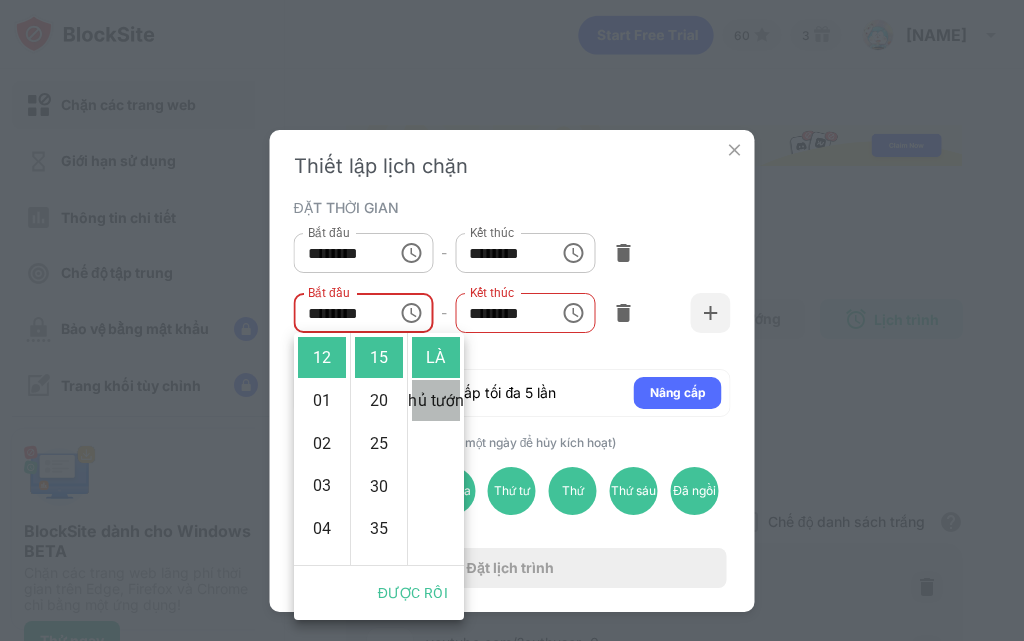 click on "Thủ tướng" at bounding box center [435, 400] 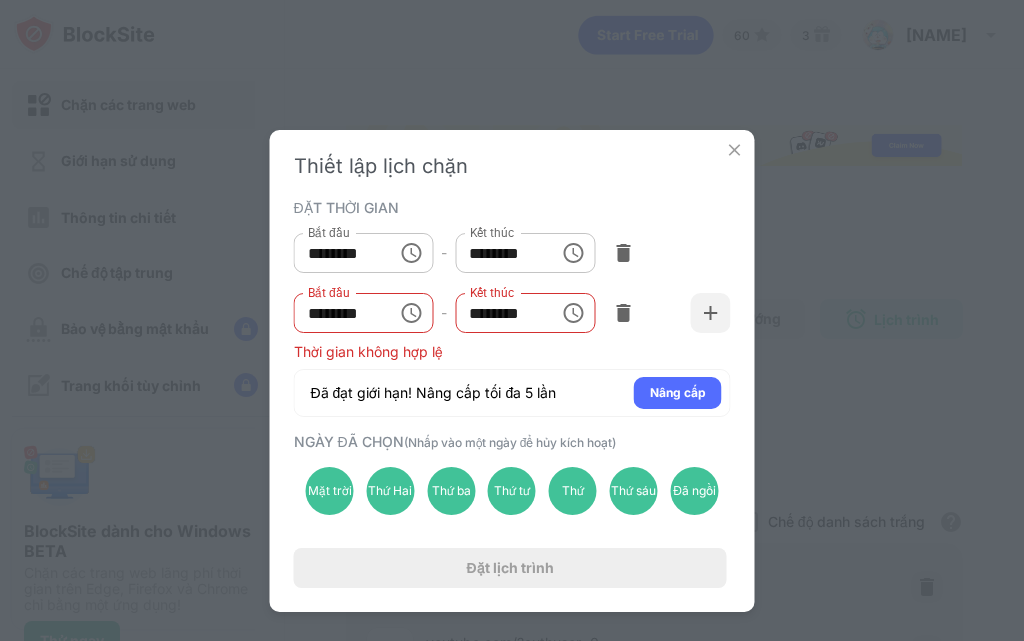 click at bounding box center (411, 313) 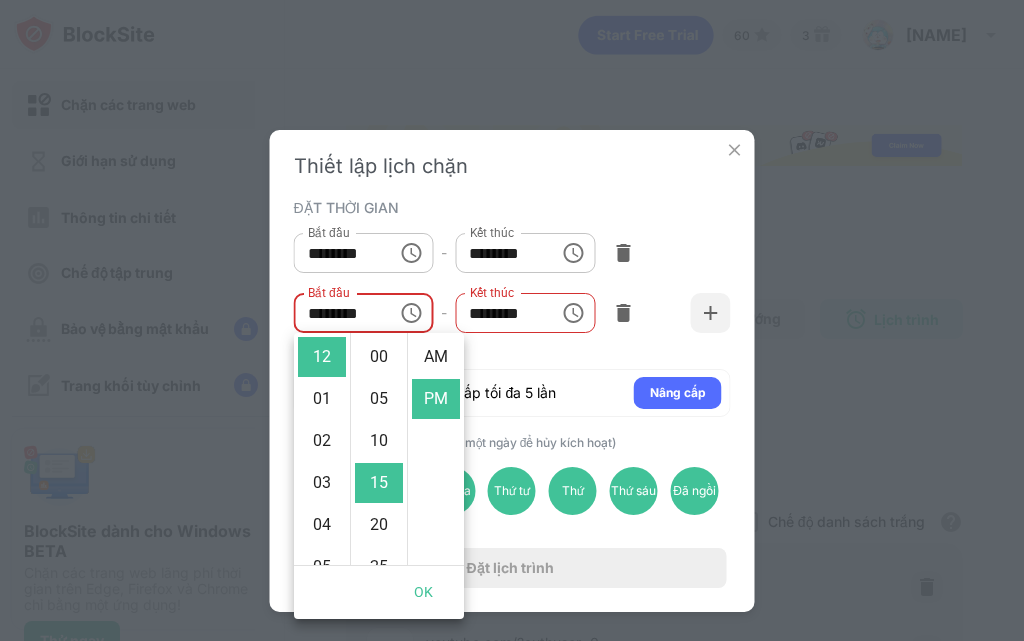scroll, scrollTop: 128, scrollLeft: 0, axis: vertical 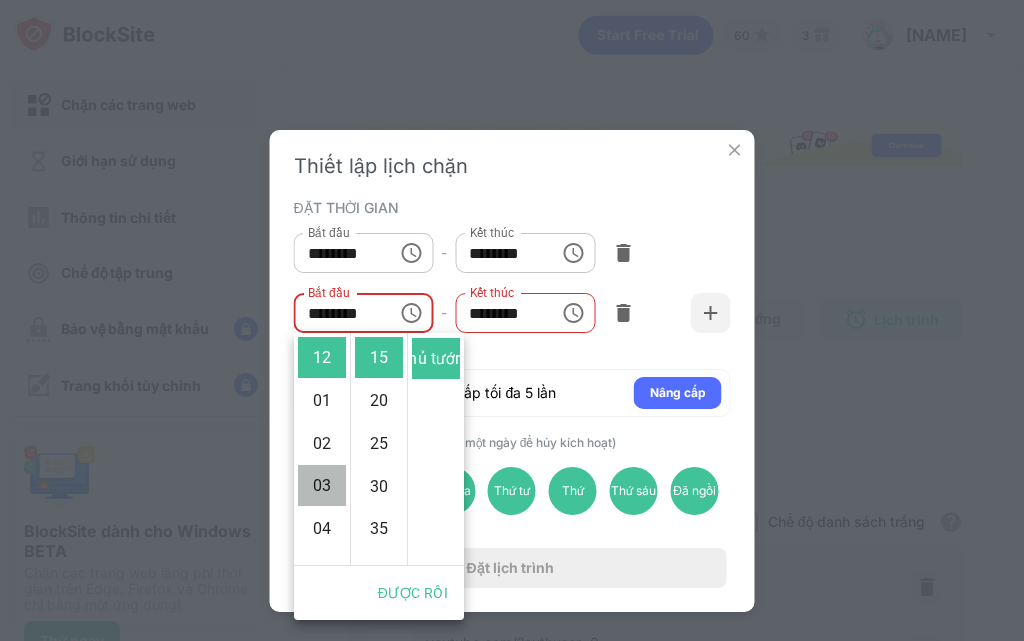 click on "03" at bounding box center (322, 485) 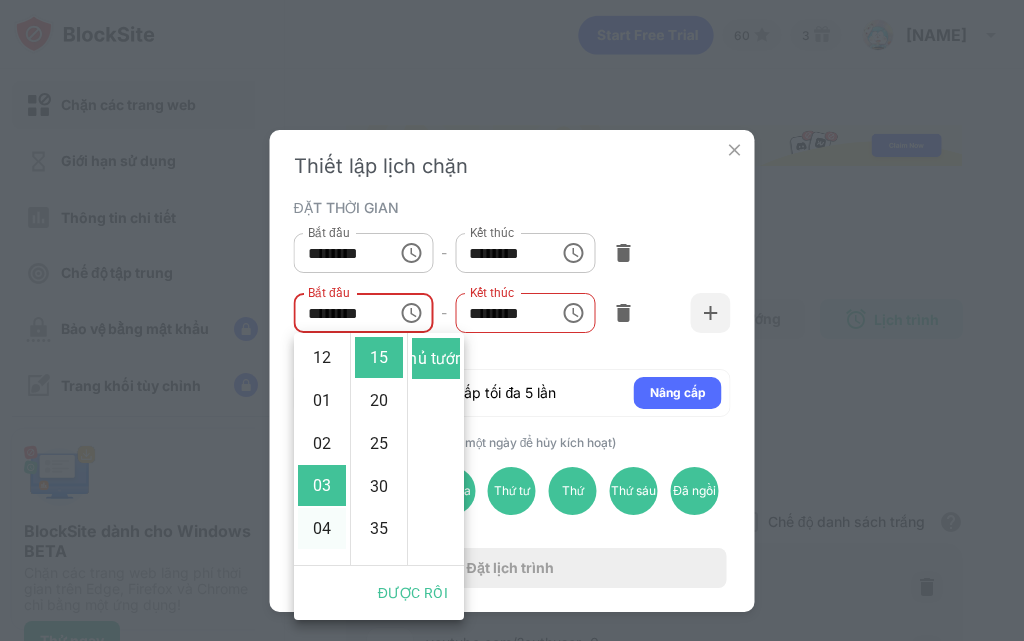 scroll, scrollTop: 128, scrollLeft: 0, axis: vertical 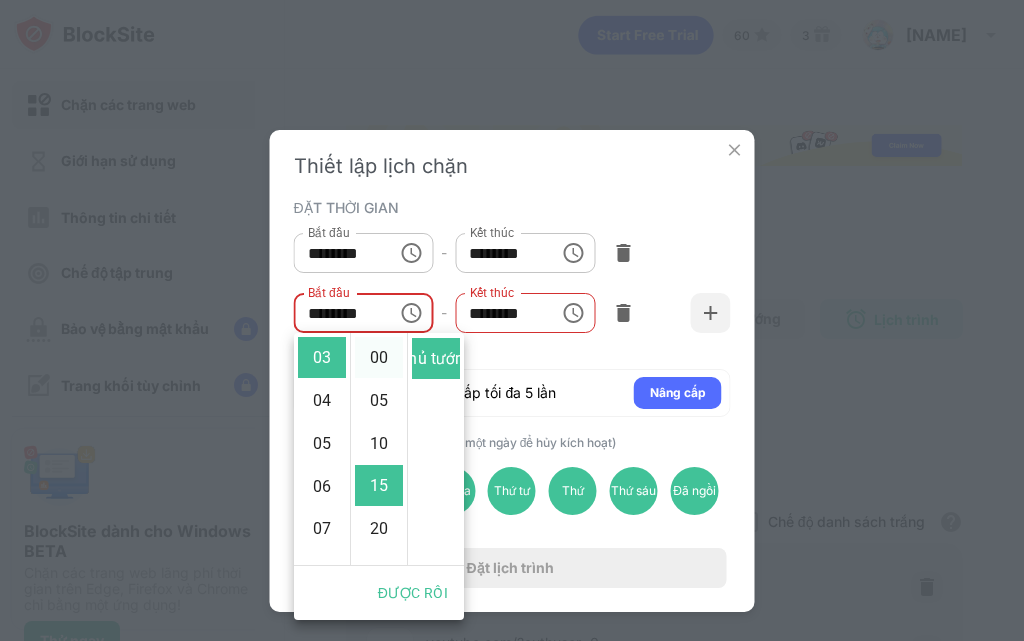 click on "00" at bounding box center [379, 357] 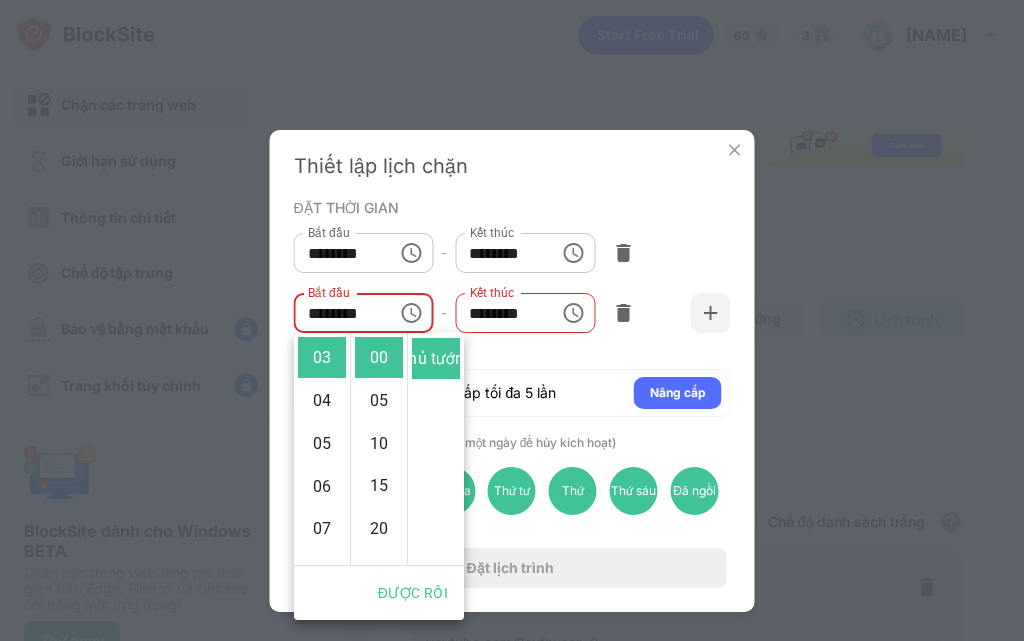 click 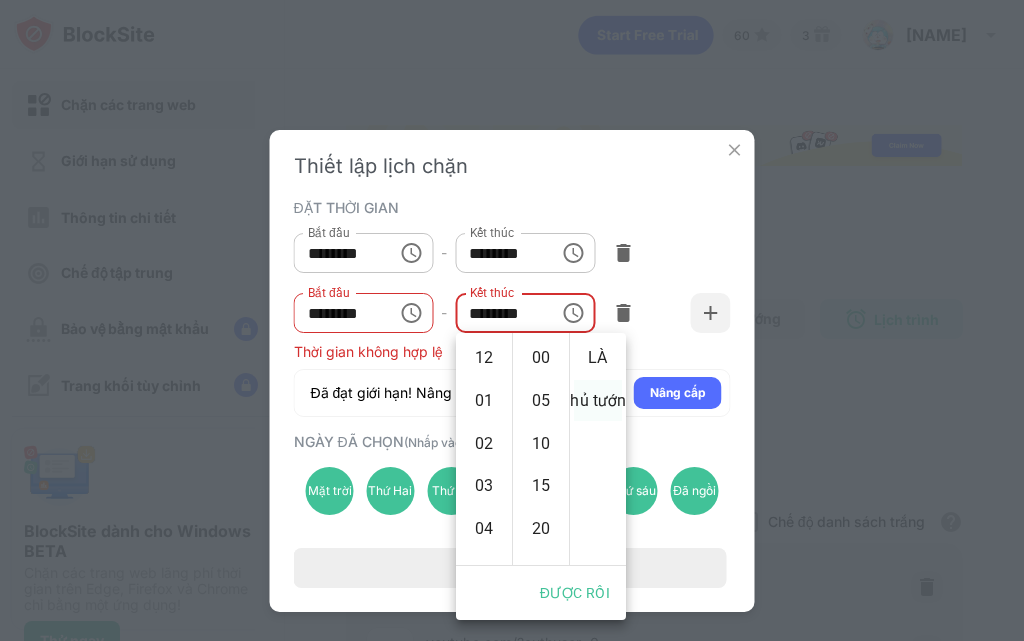click on "Thủ tướng" at bounding box center [597, 400] 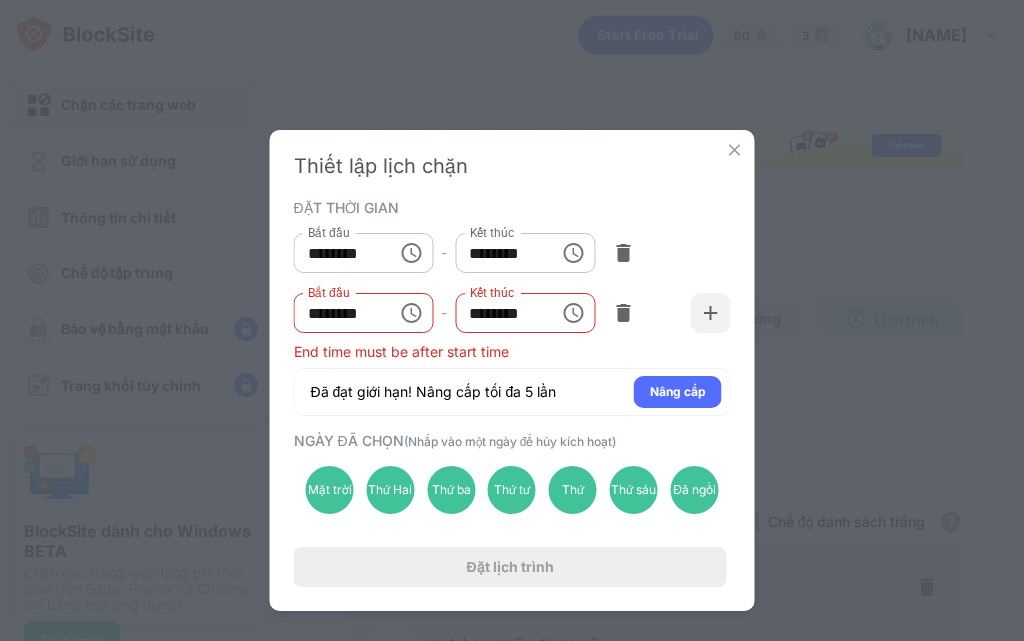 scroll, scrollTop: 43, scrollLeft: 0, axis: vertical 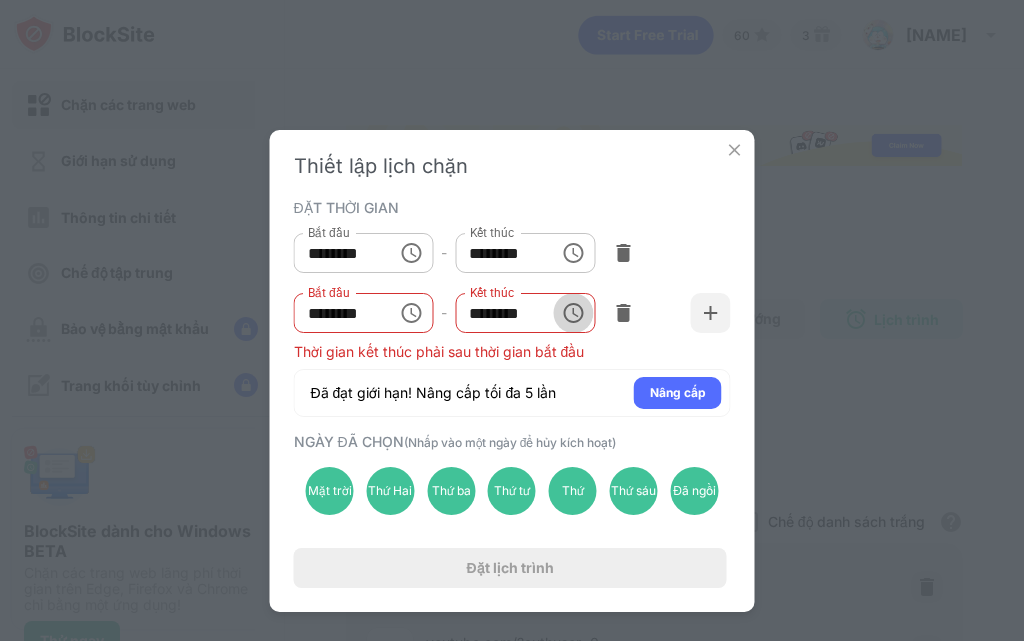 click at bounding box center (573, 313) 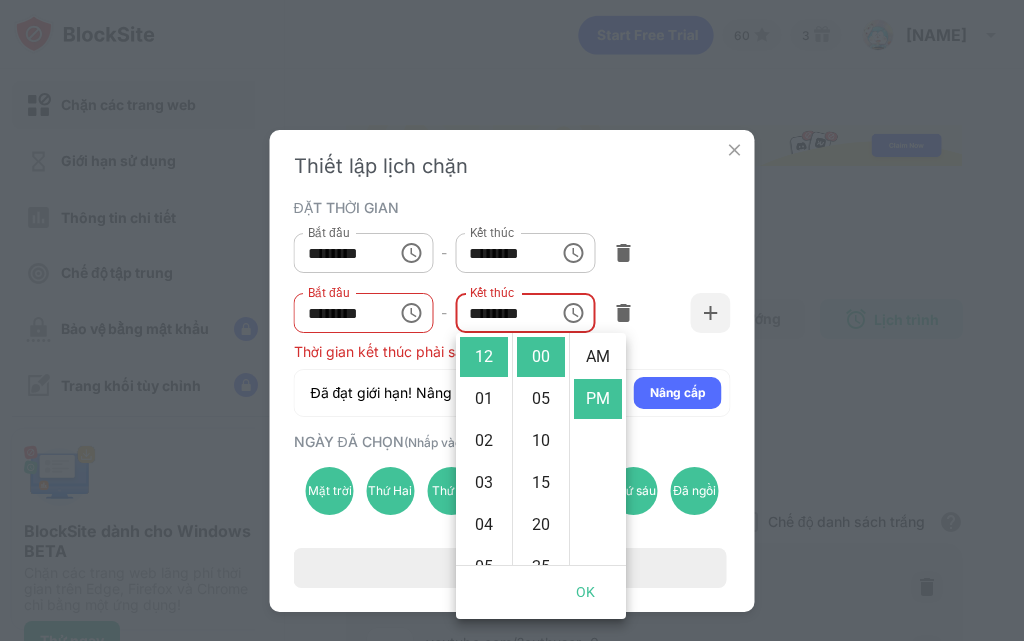 scroll, scrollTop: 42, scrollLeft: 0, axis: vertical 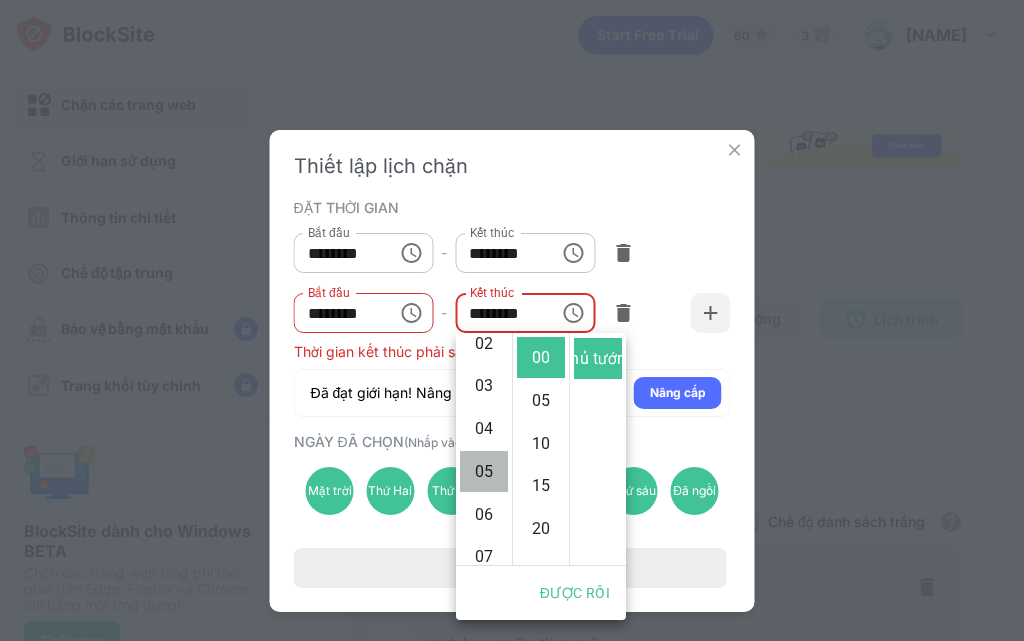 click on "05" at bounding box center (484, 471) 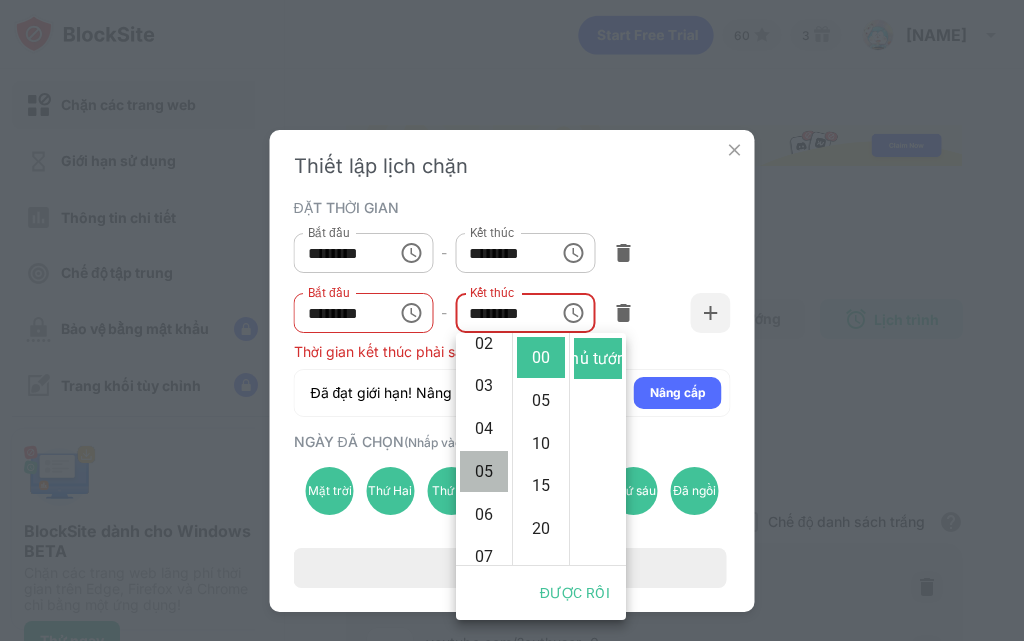 type on "********" 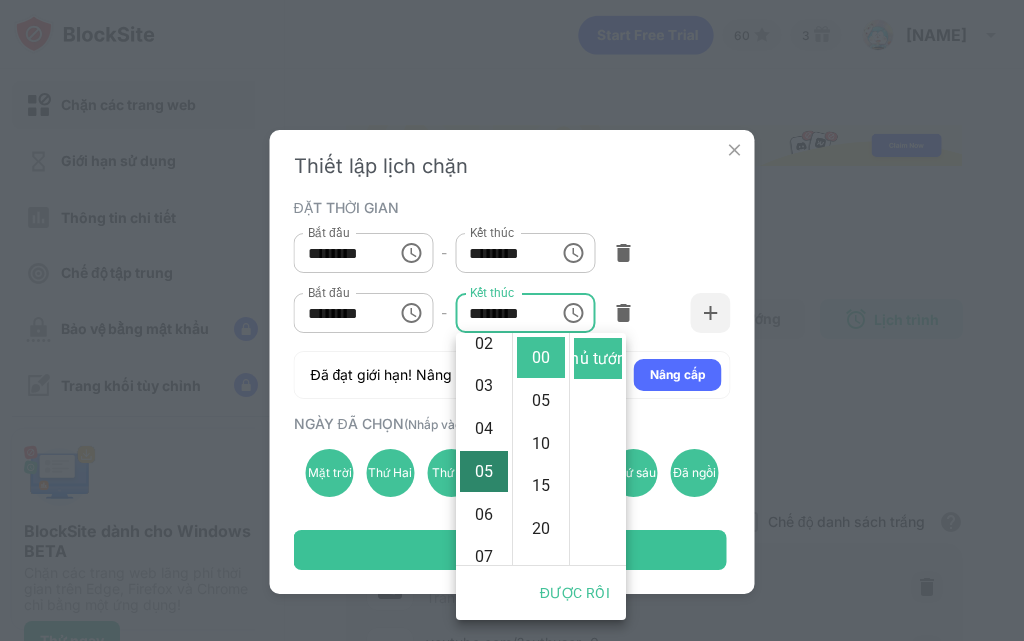 scroll, scrollTop: 214, scrollLeft: 0, axis: vertical 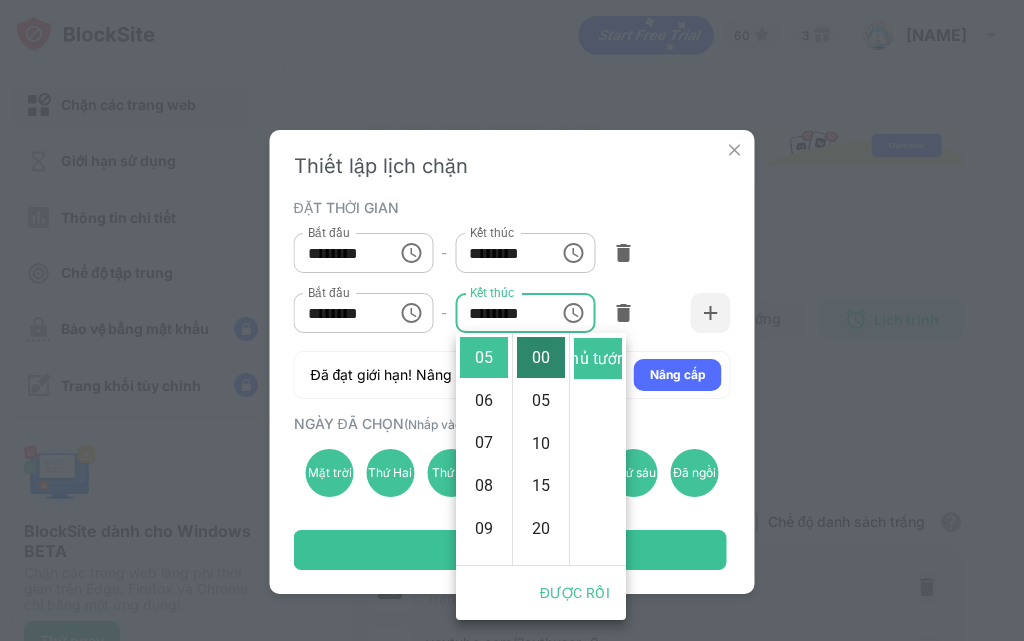 click on "00" at bounding box center (541, 357) 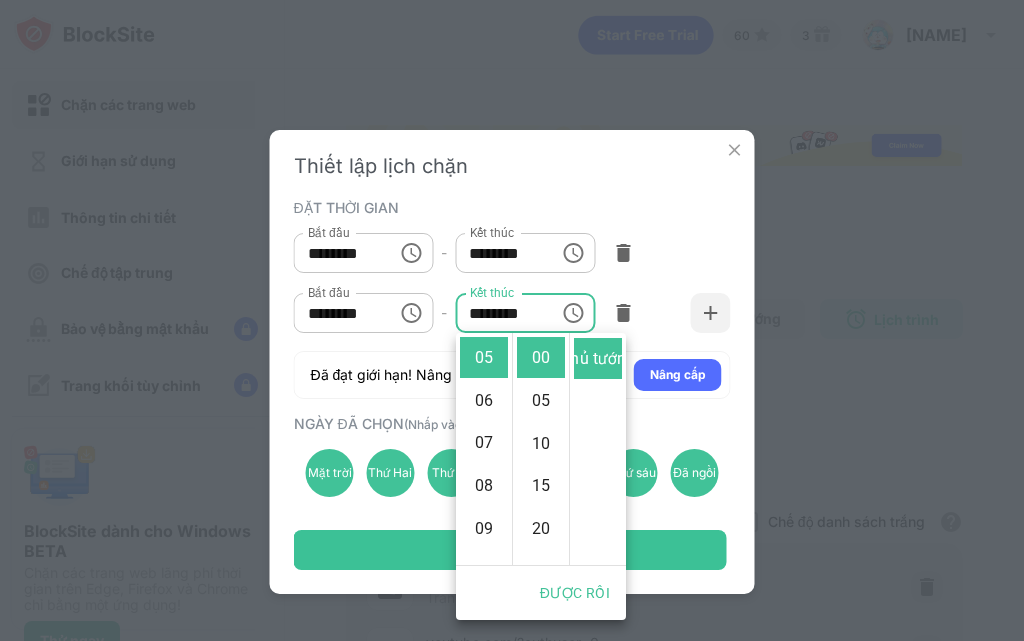 click on "Mặt trời Thứ Hai Thứ ba Thứ tư Thứ Năm Thứ sáu Đã ngồi" at bounding box center (512, 473) 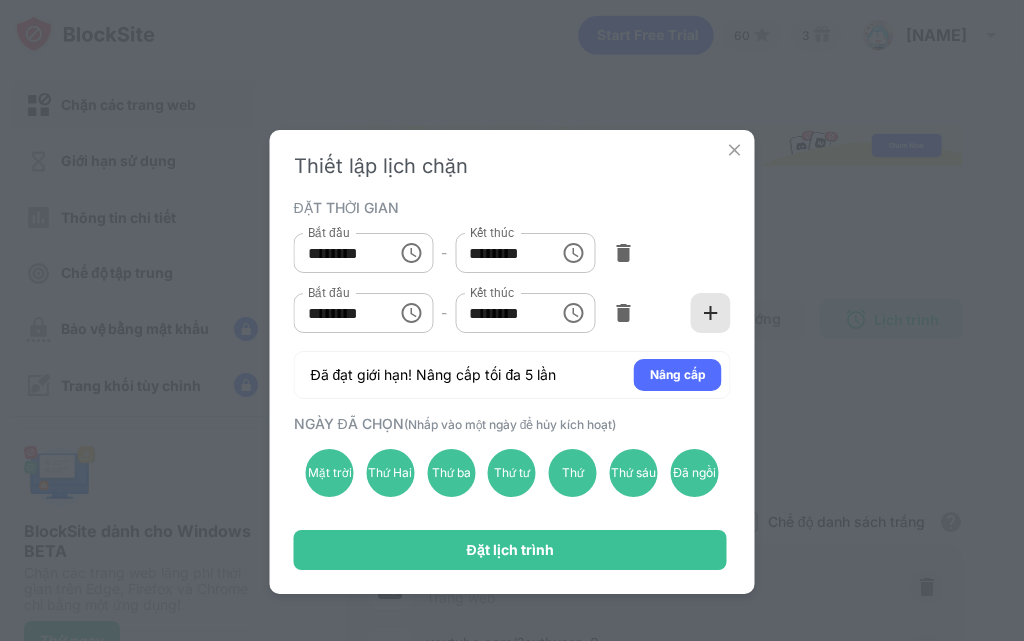 click at bounding box center [711, 313] 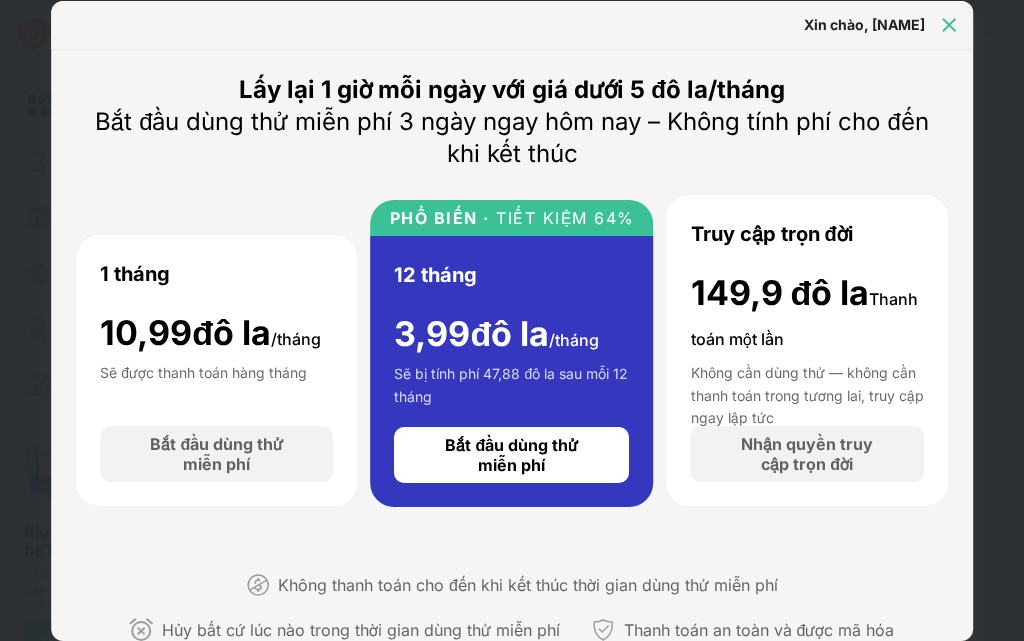 click at bounding box center (949, 25) 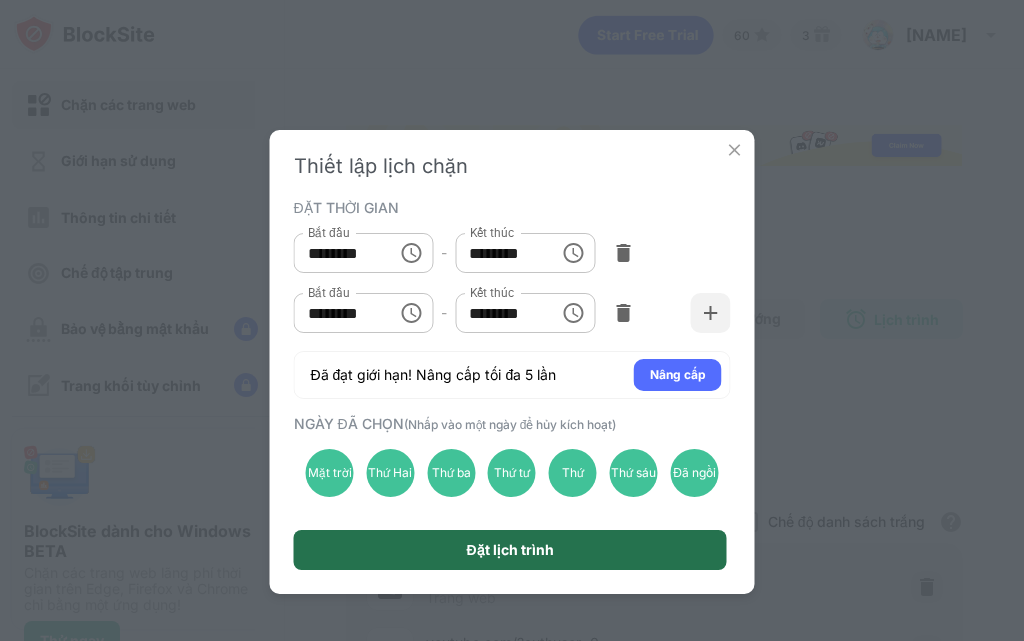 click on "Đặt lịch trình" at bounding box center (510, 550) 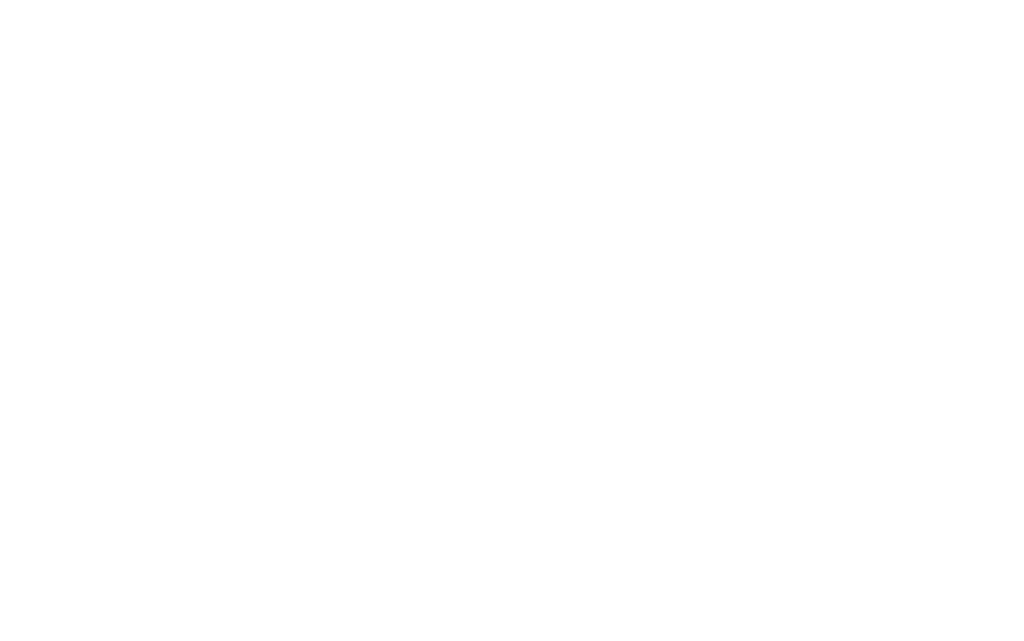 scroll, scrollTop: 0, scrollLeft: 0, axis: both 